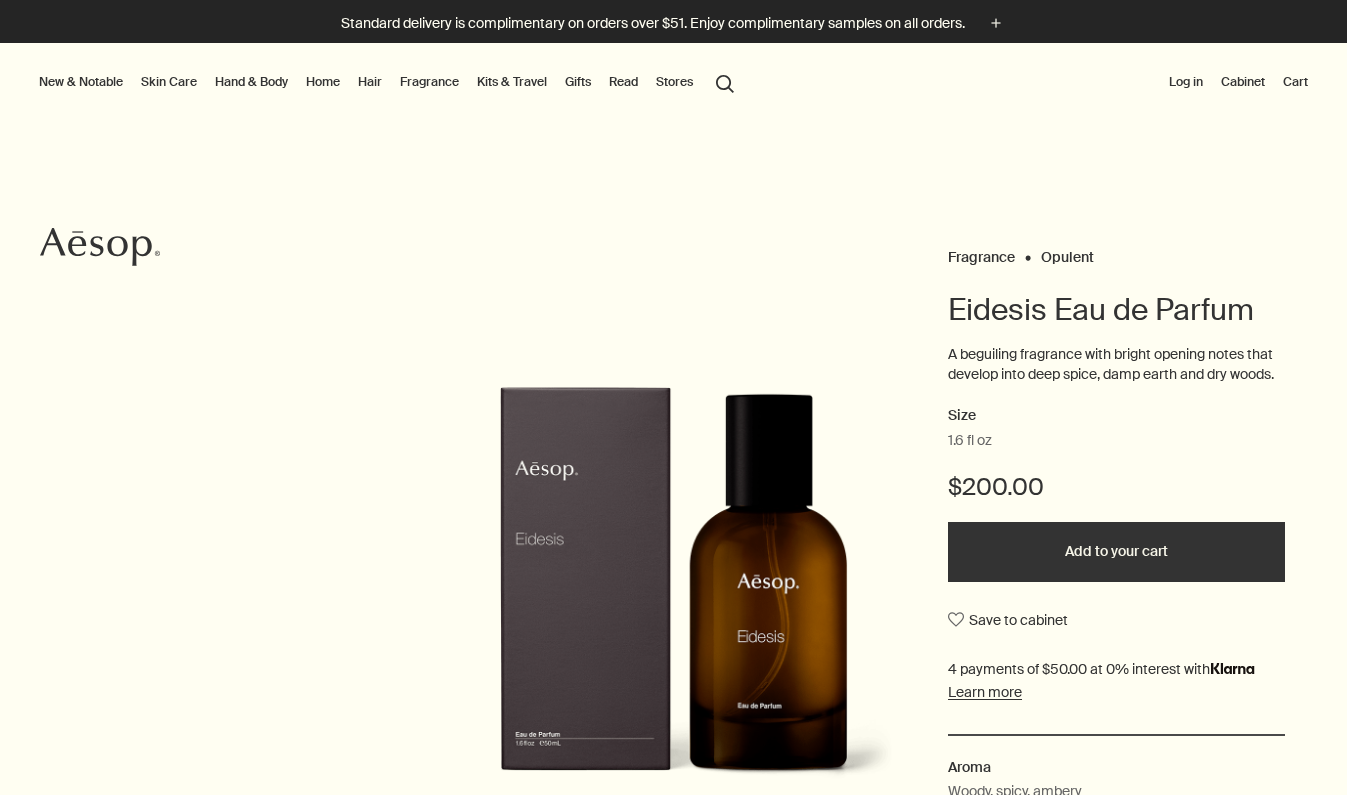 scroll, scrollTop: 0, scrollLeft: 0, axis: both 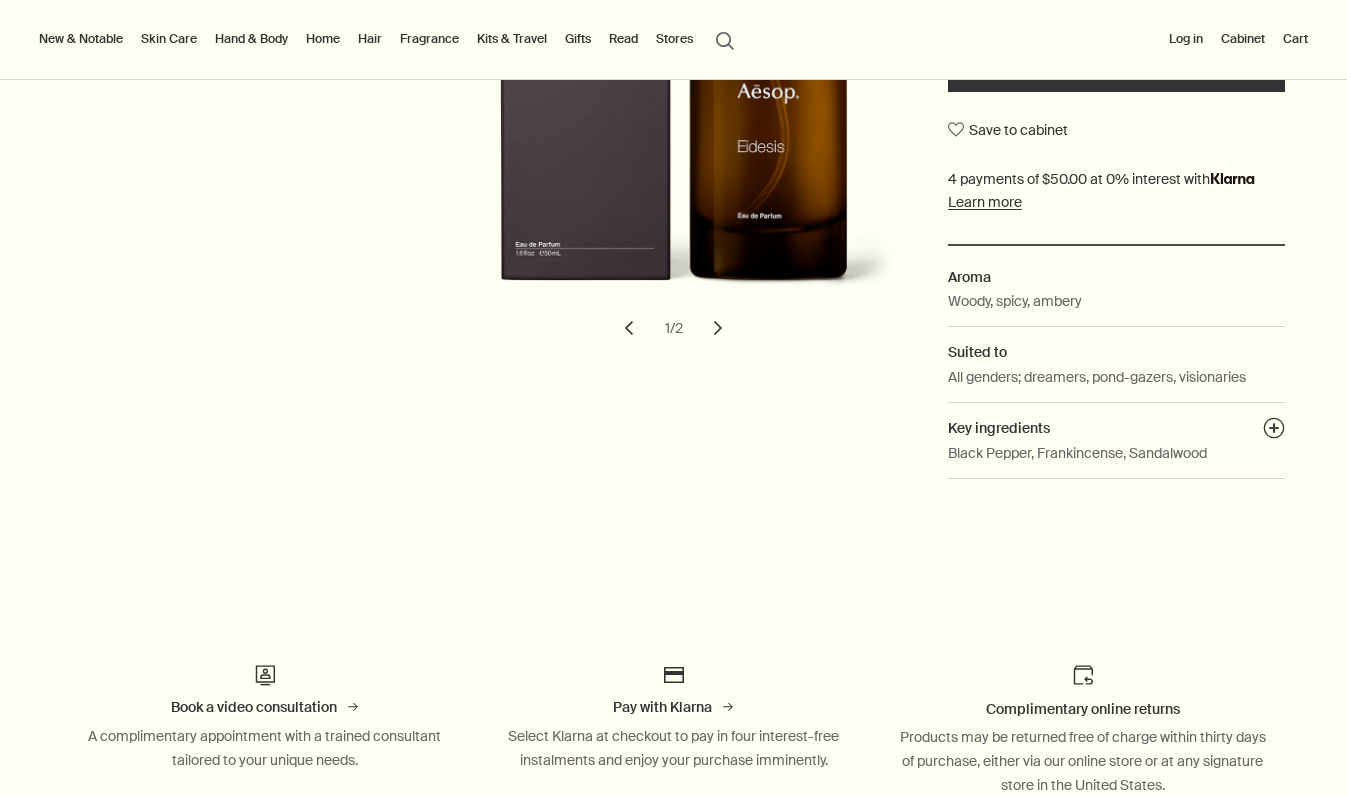 click on "chevron" at bounding box center (718, 328) 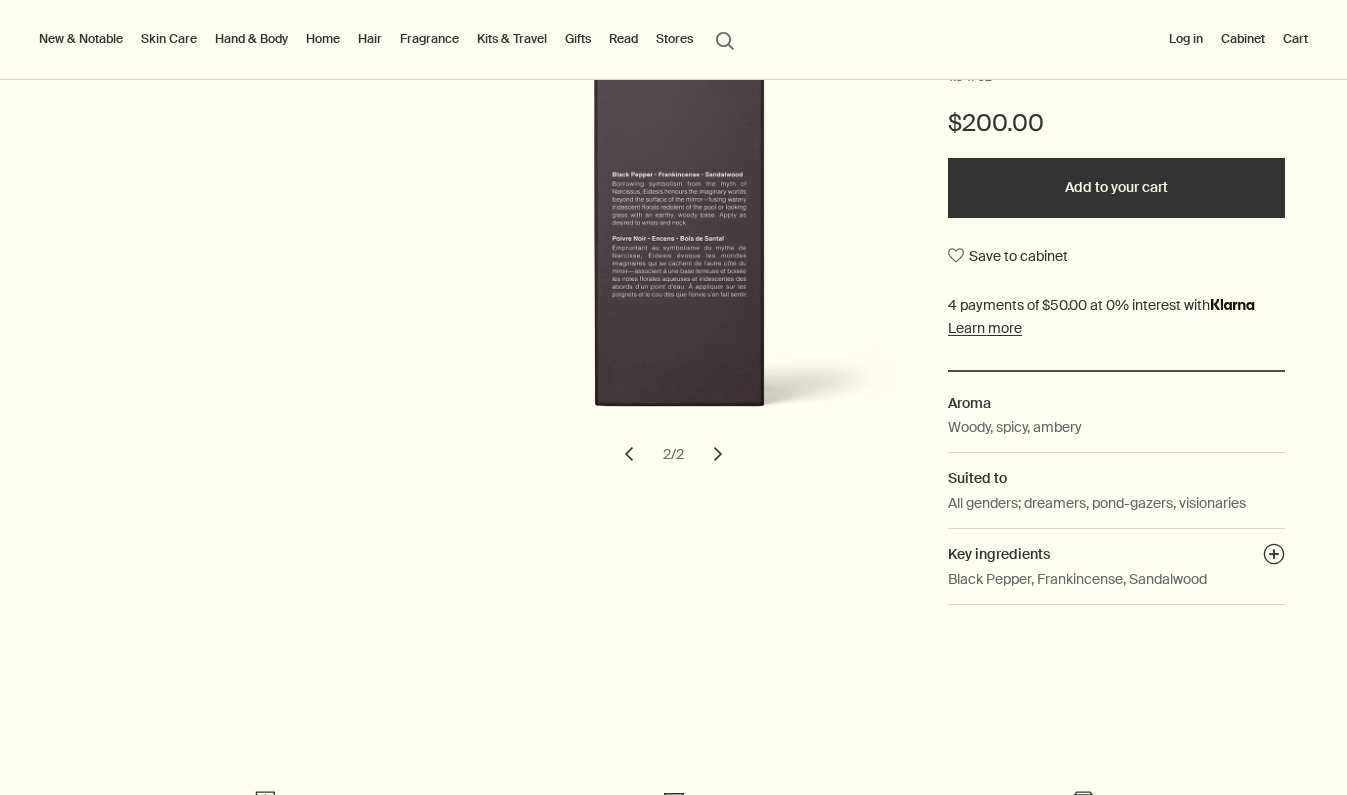 scroll, scrollTop: 140, scrollLeft: 0, axis: vertical 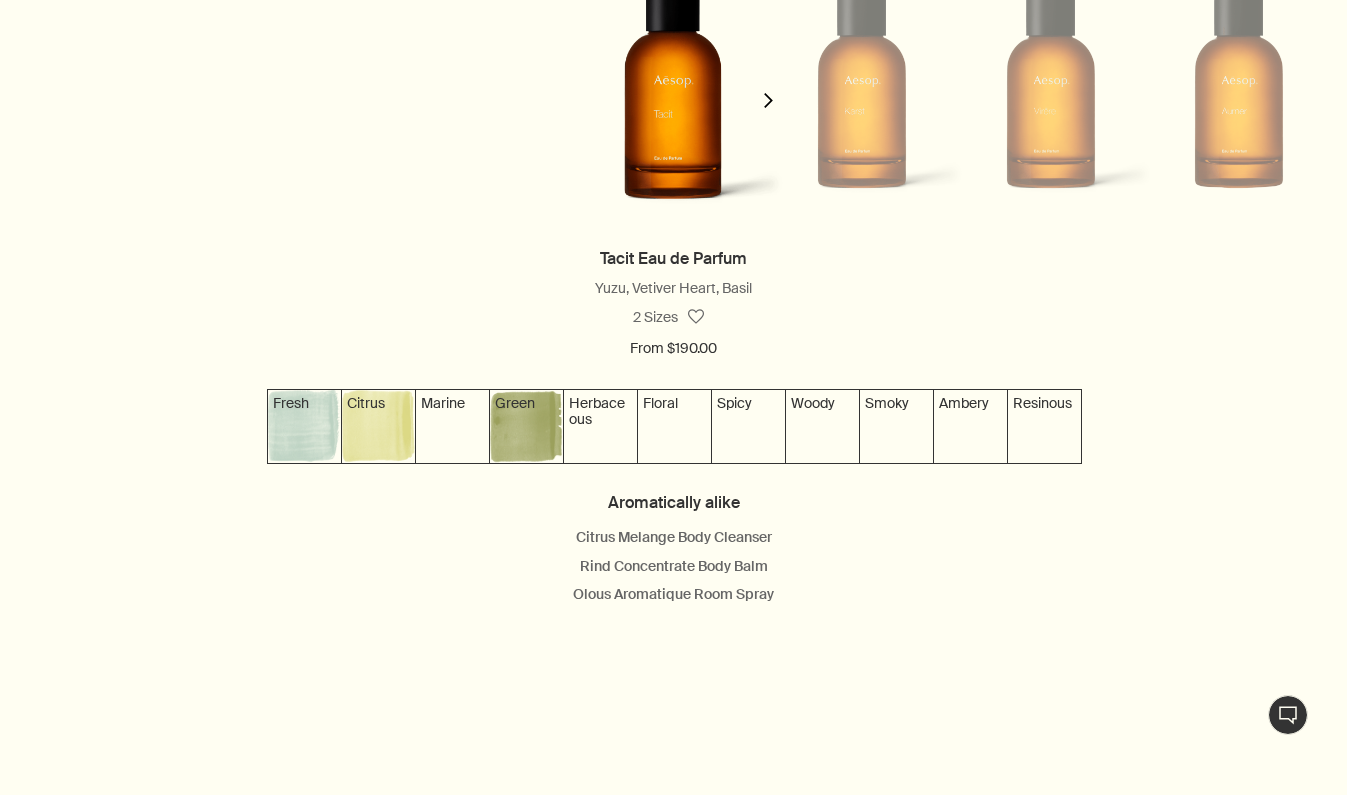 click on "Green" at bounding box center [515, 403] 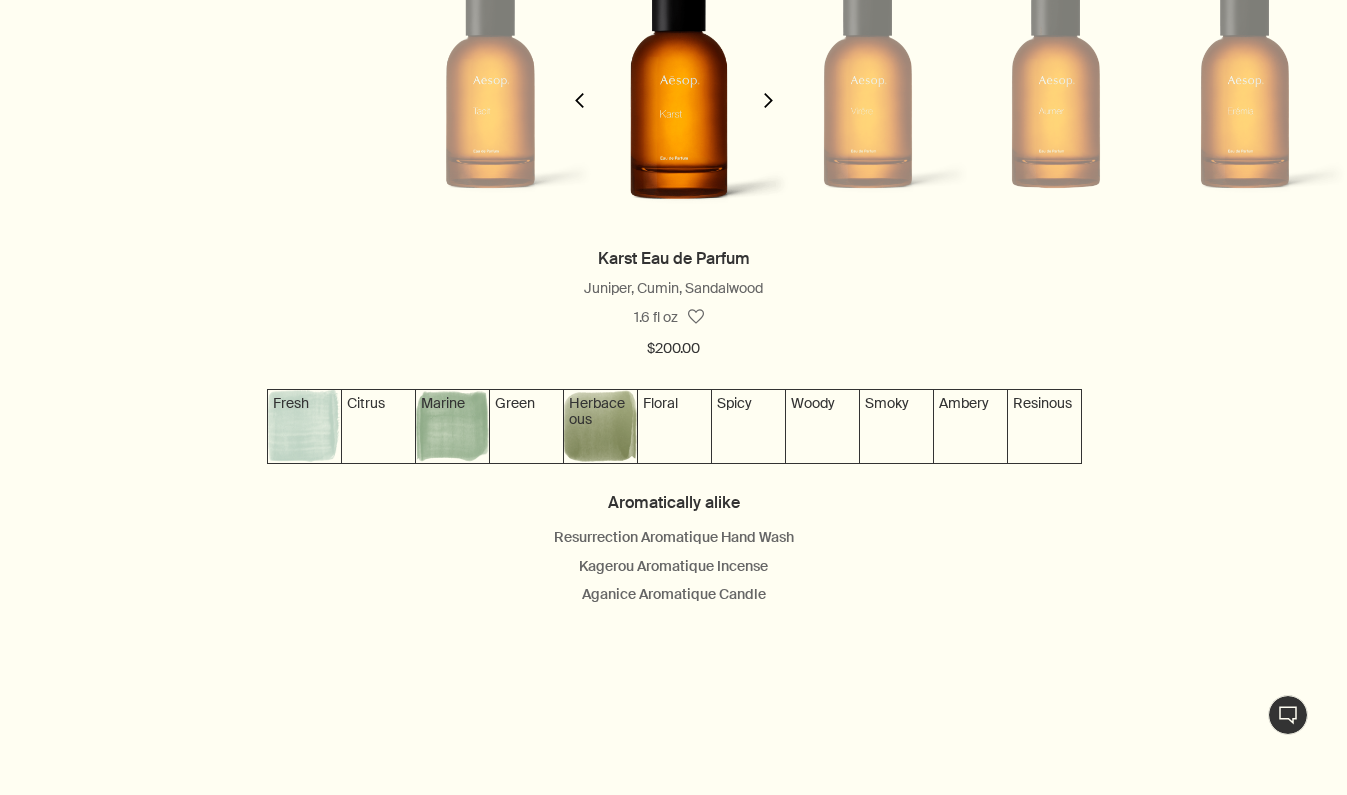 scroll, scrollTop: 0, scrollLeft: 189, axis: horizontal 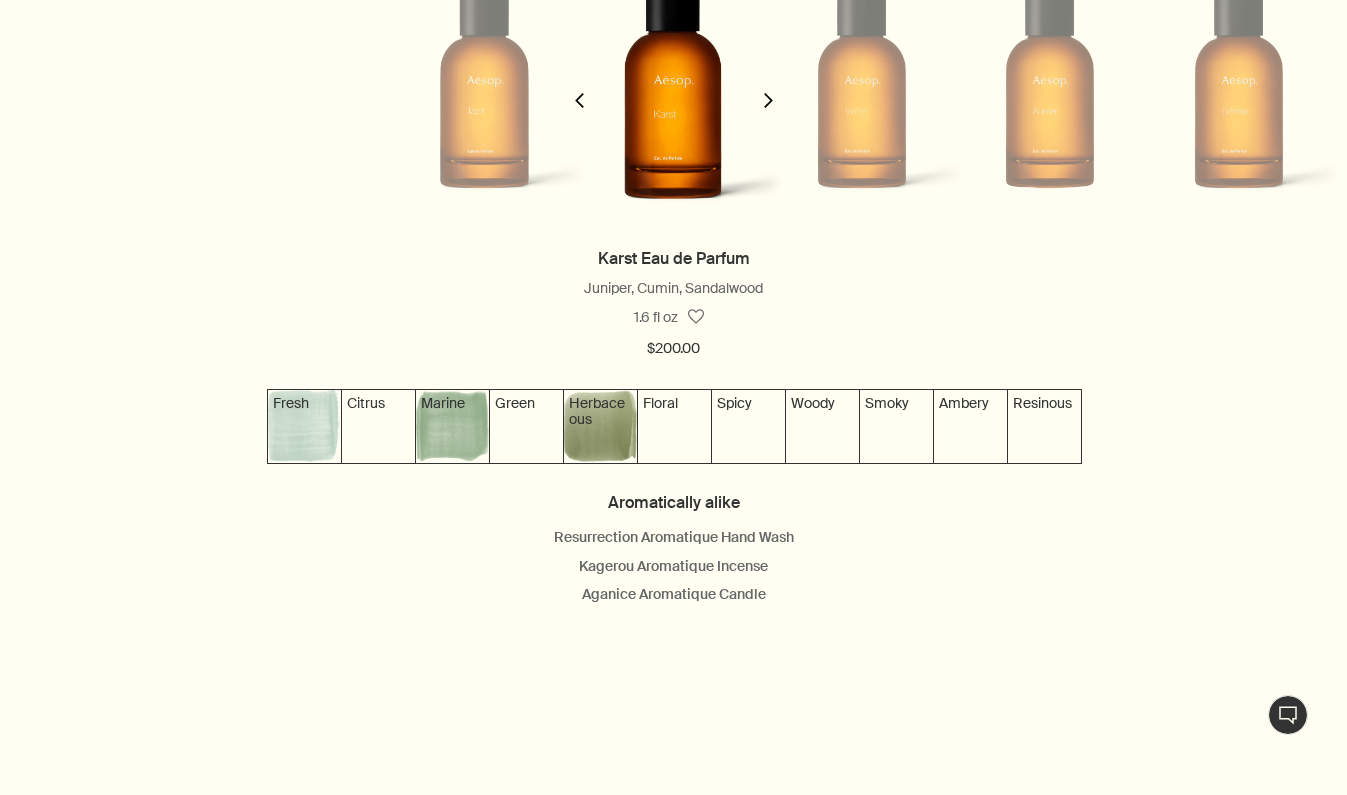 click at bounding box center [579, 100] 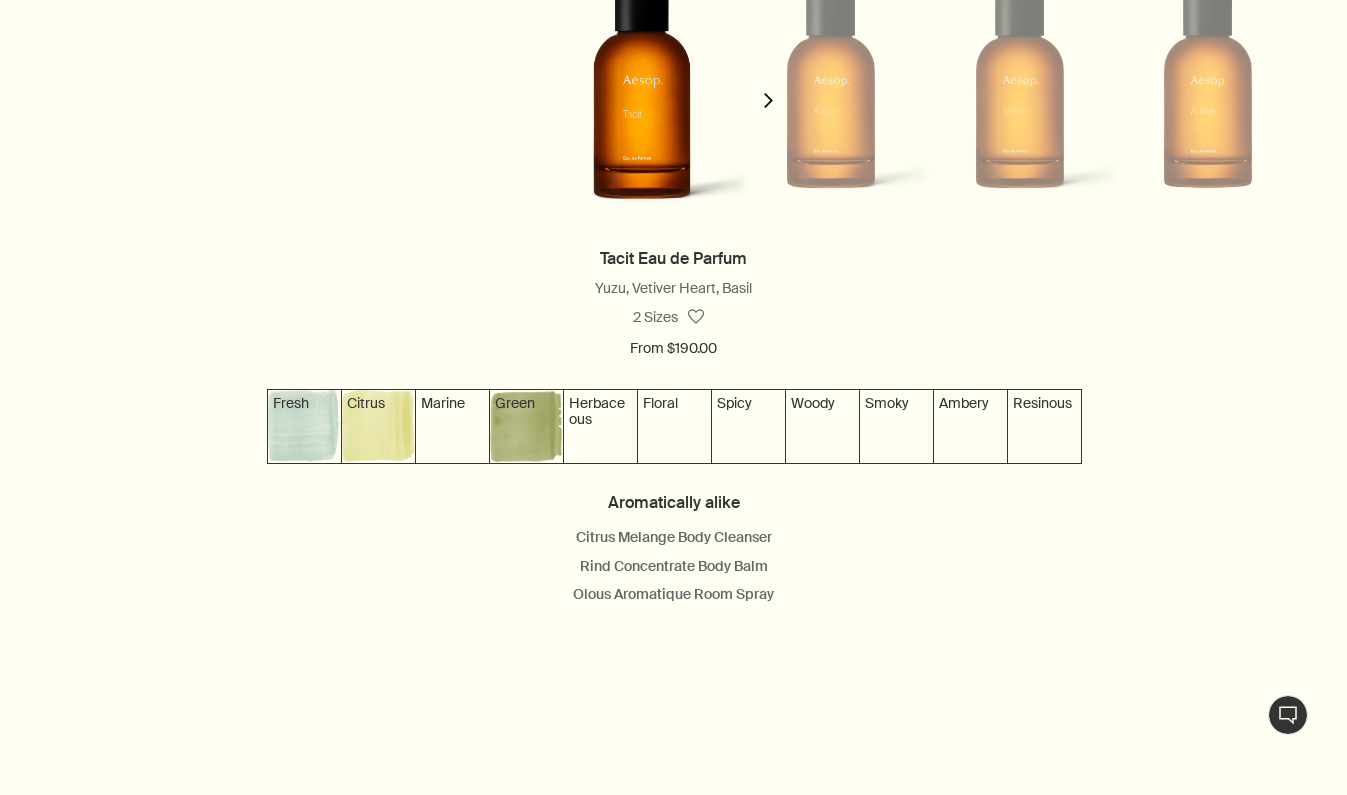scroll, scrollTop: 0, scrollLeft: 0, axis: both 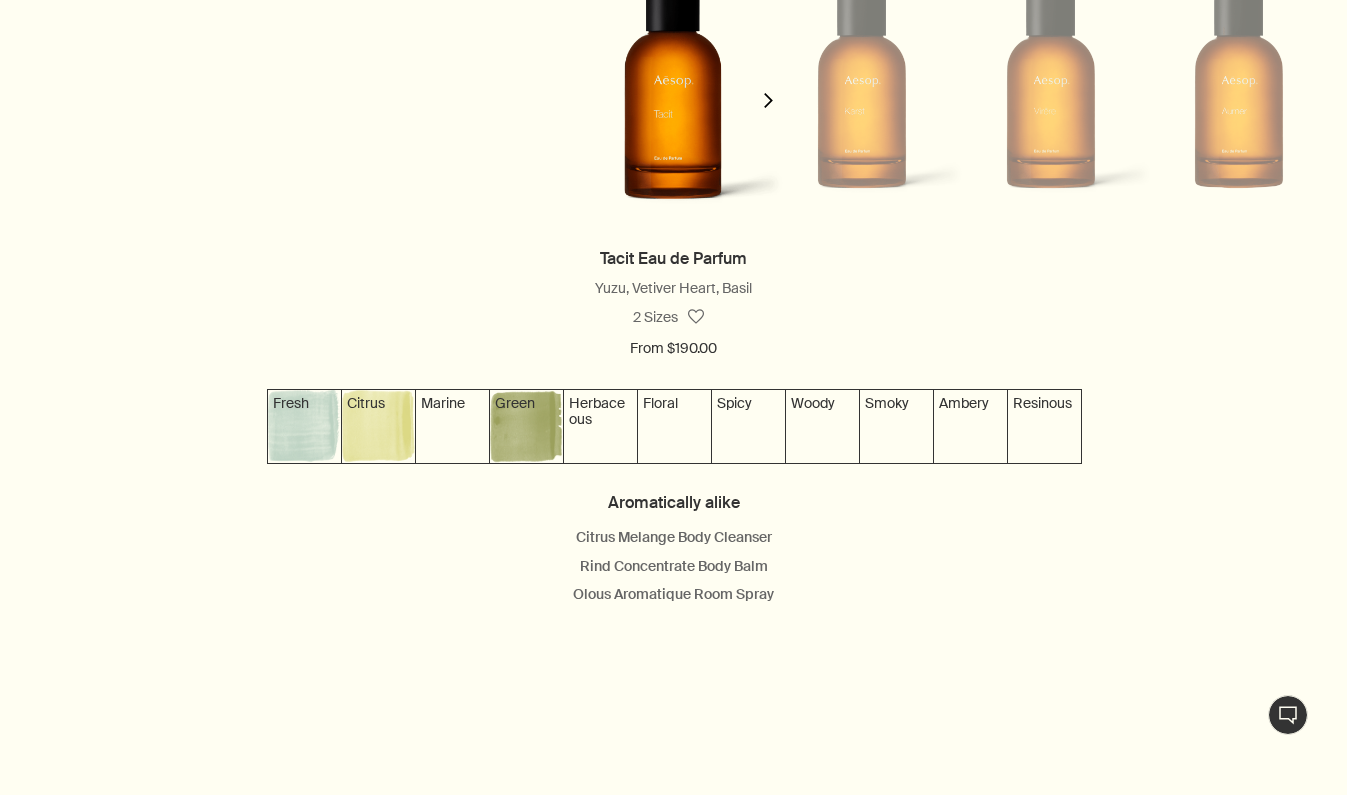 click on "chevron" at bounding box center [768, 100] 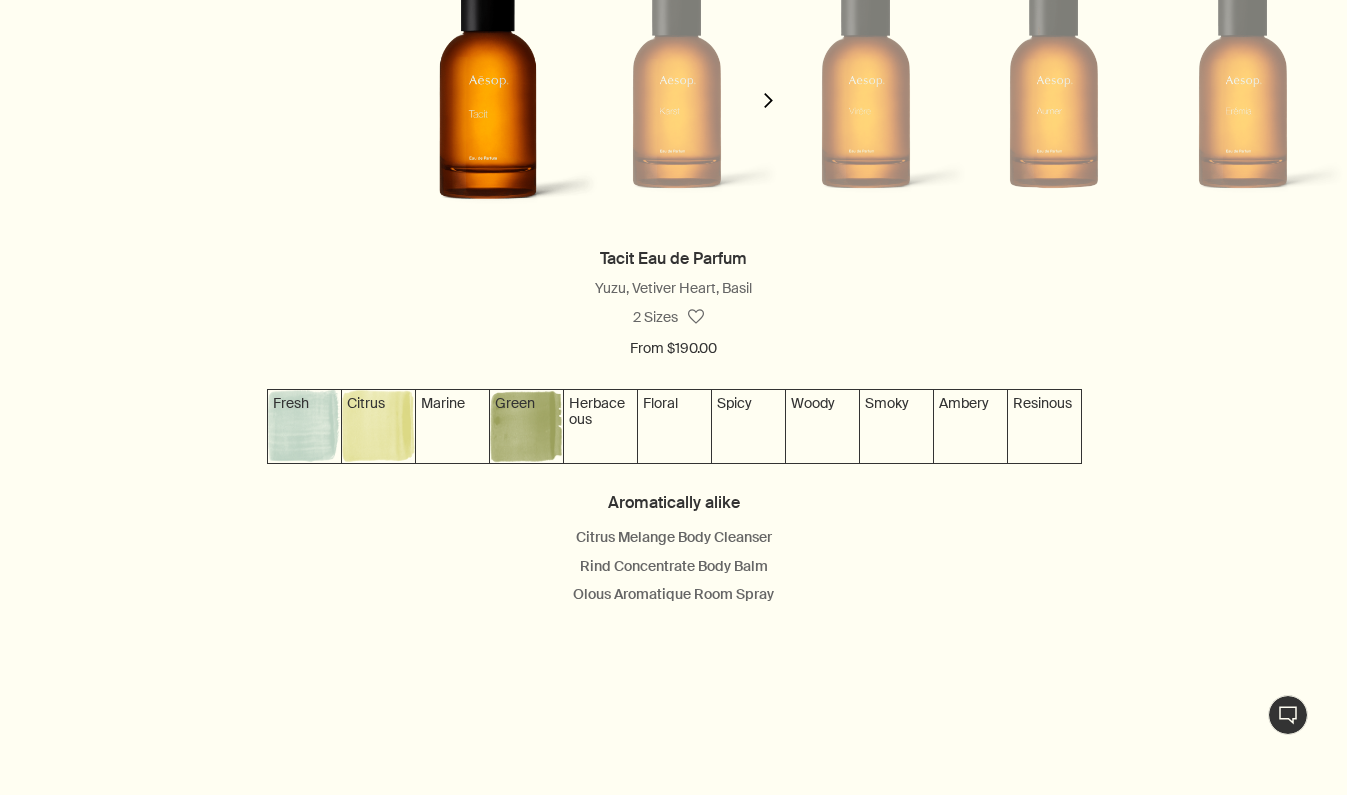 scroll, scrollTop: 0, scrollLeft: 189, axis: horizontal 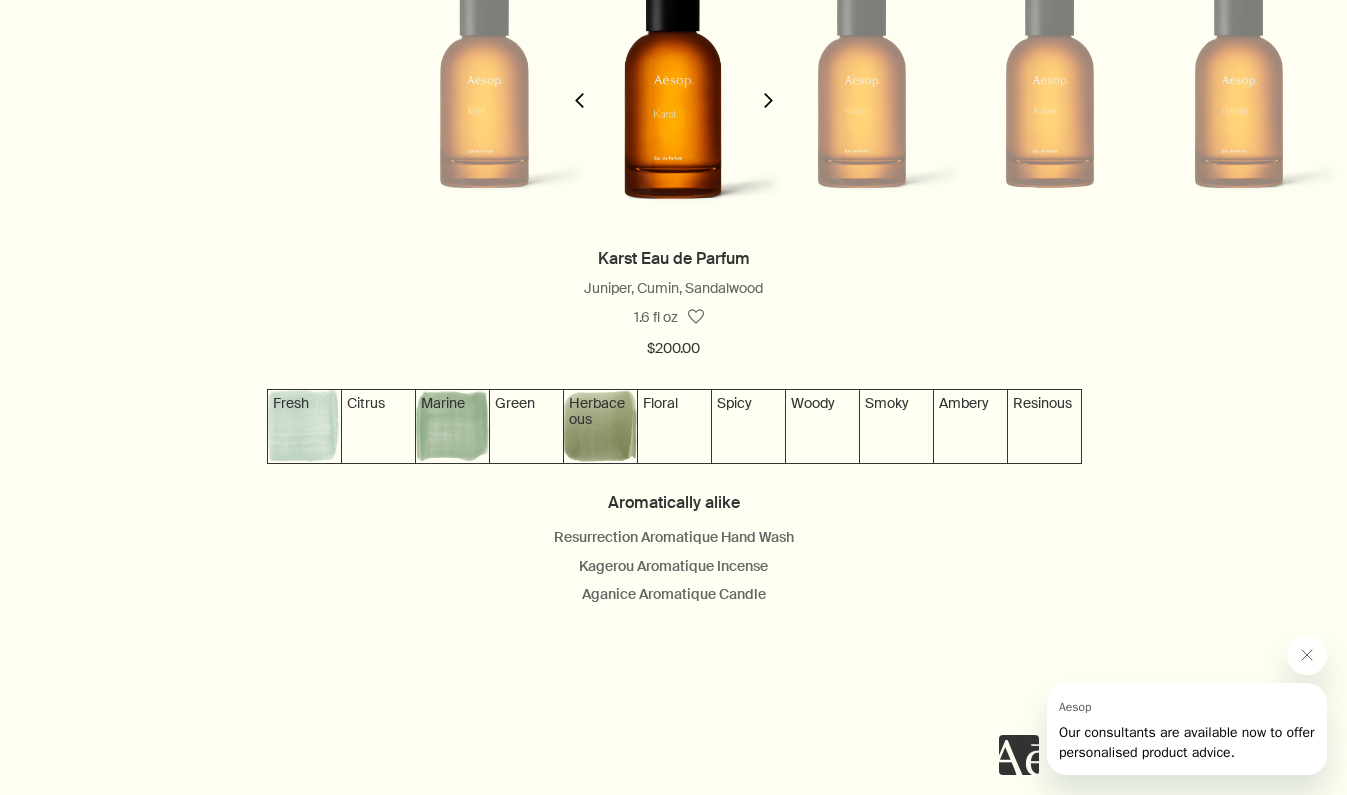 click on "chevron" at bounding box center [768, 100] 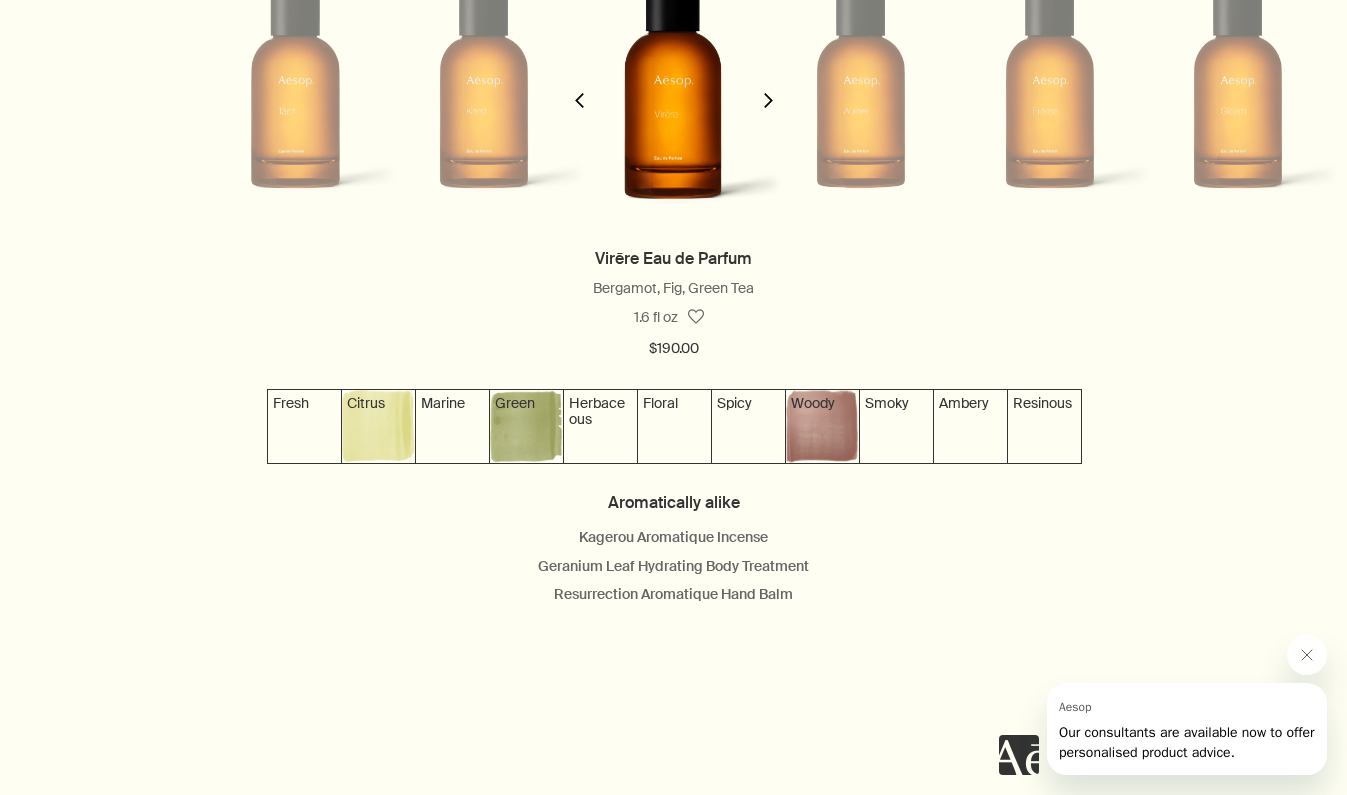 scroll, scrollTop: 0, scrollLeft: 377, axis: horizontal 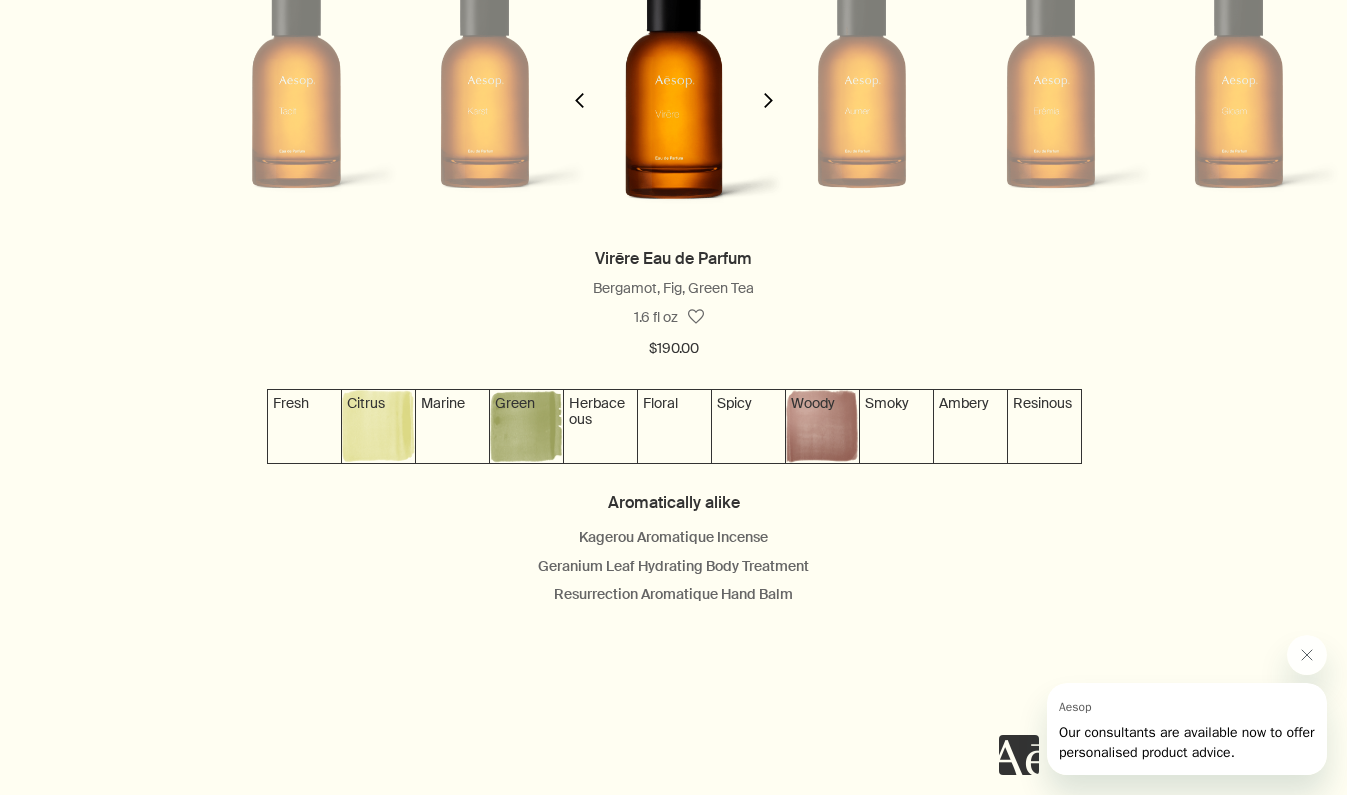 click on "chevron" at bounding box center [768, 100] 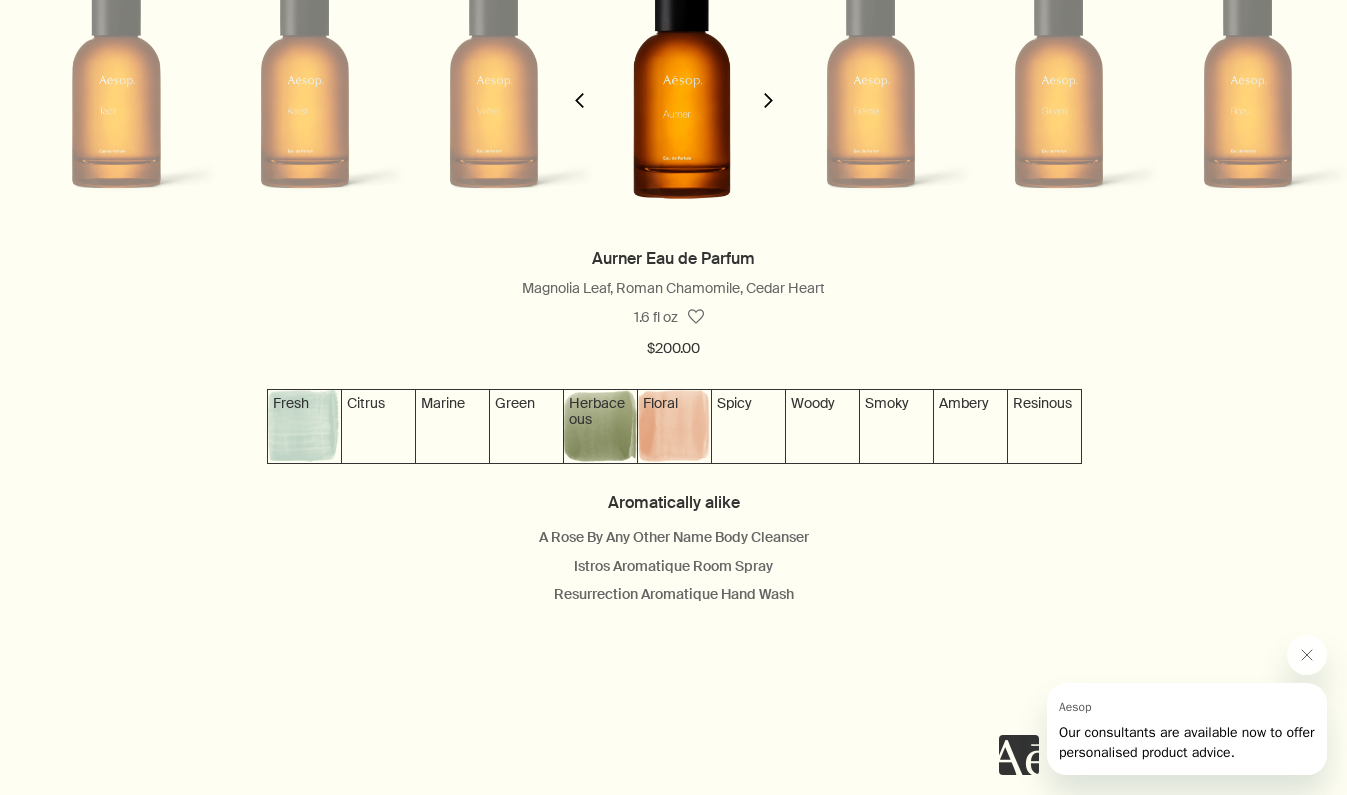 scroll, scrollTop: 0, scrollLeft: 566, axis: horizontal 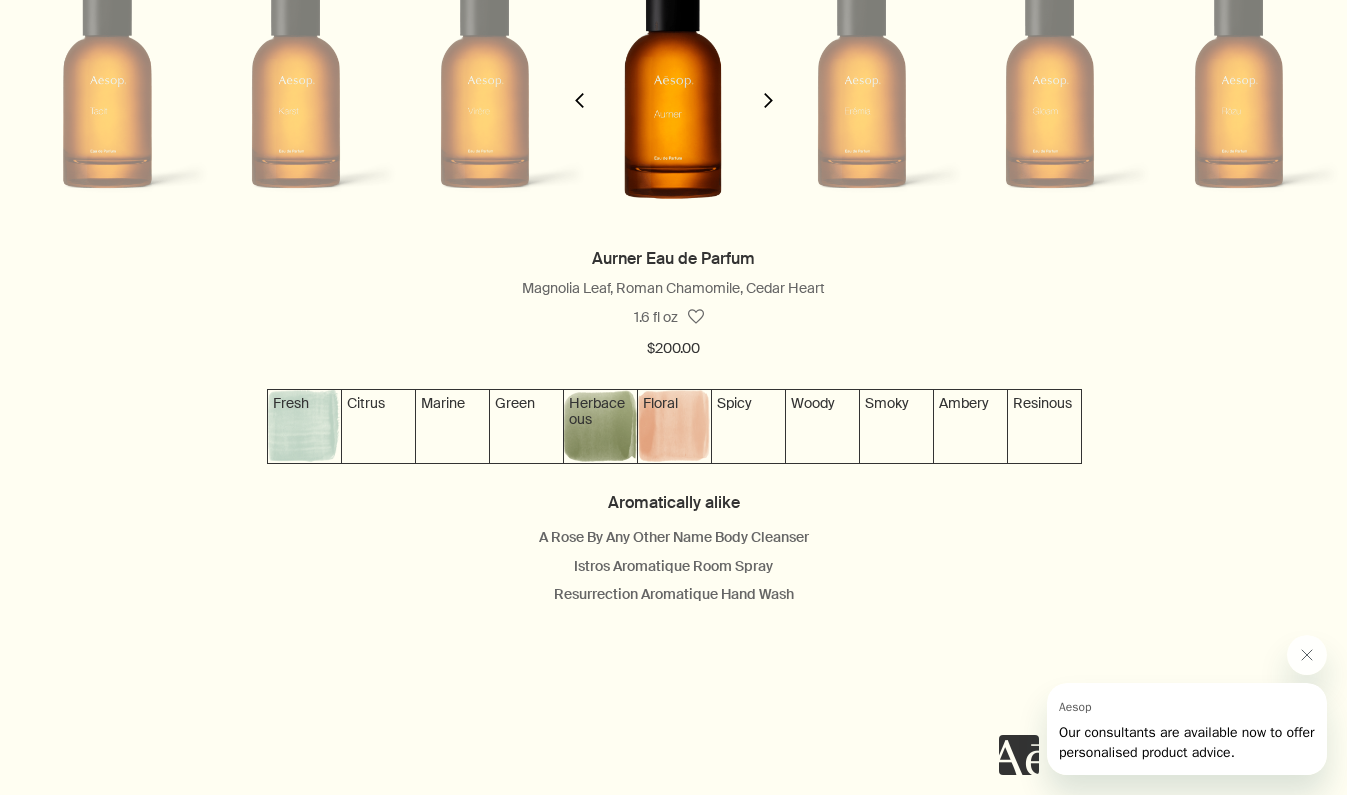 click on "chevron" at bounding box center [768, 100] 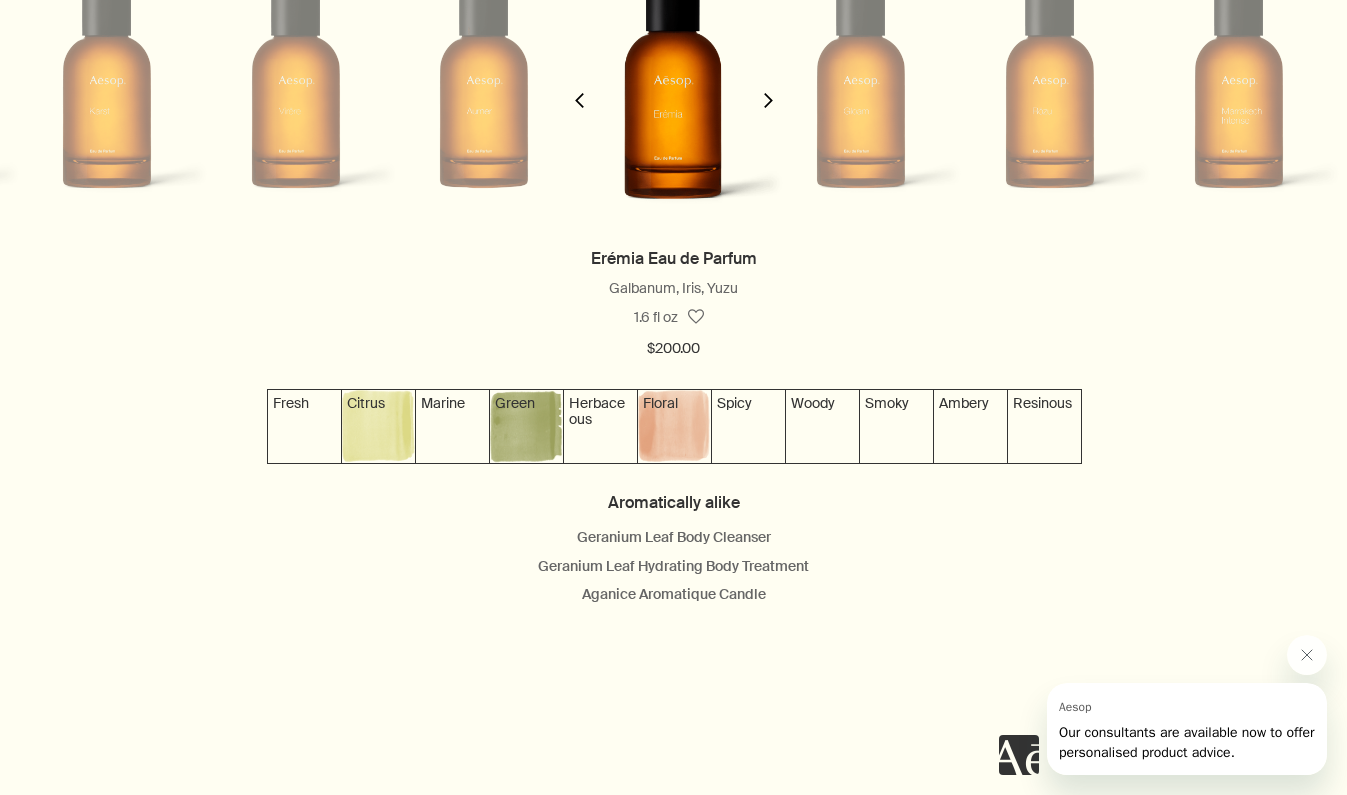 scroll, scrollTop: 0, scrollLeft: 754, axis: horizontal 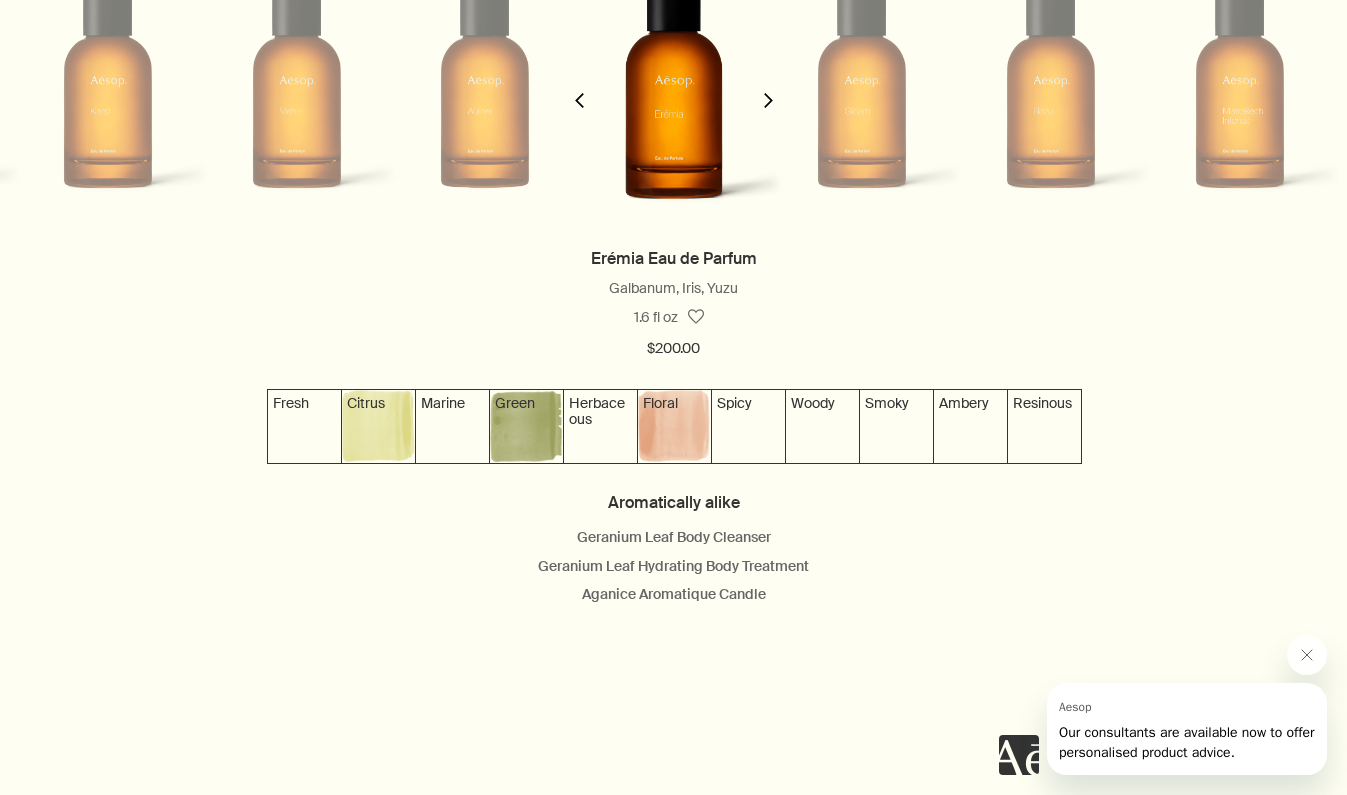 click on "chevron" at bounding box center (768, 100) 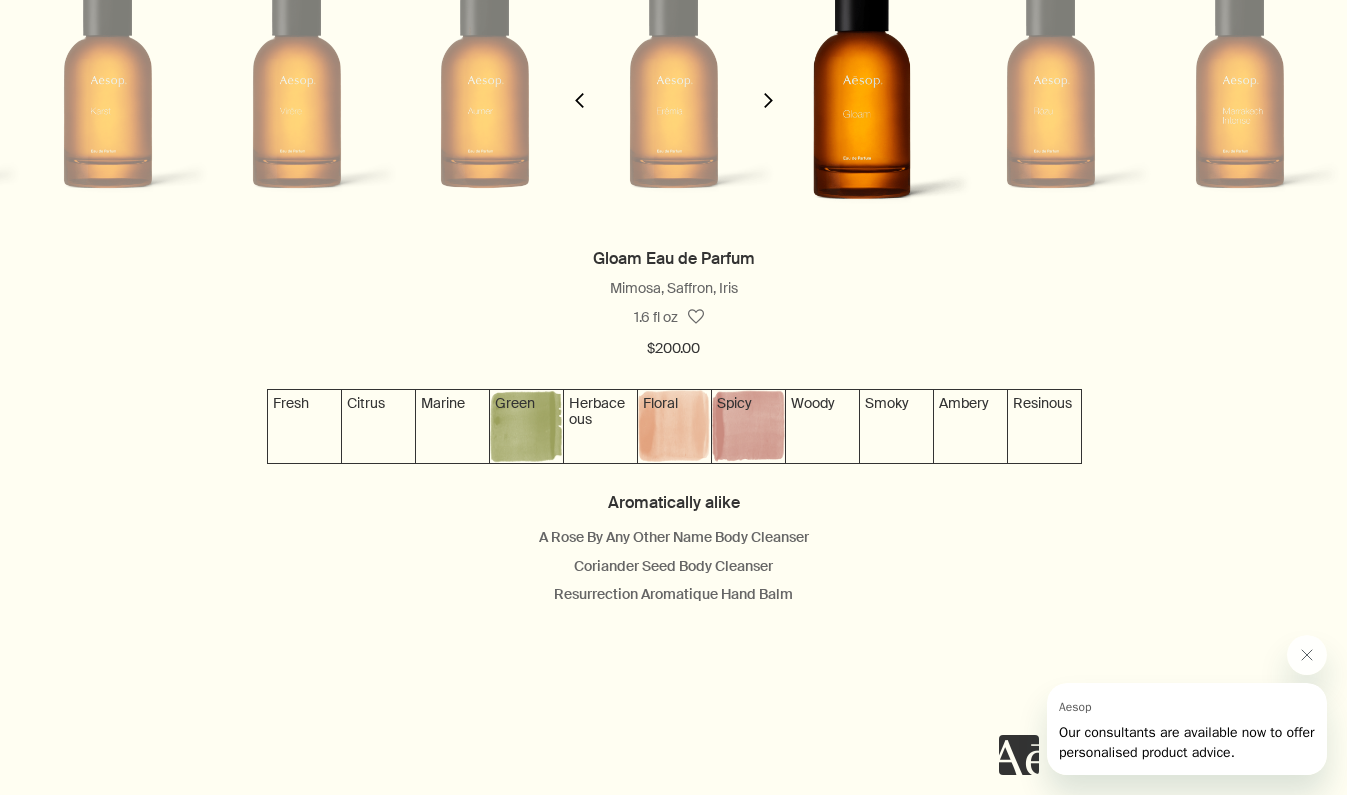 scroll, scrollTop: 0, scrollLeft: 943, axis: horizontal 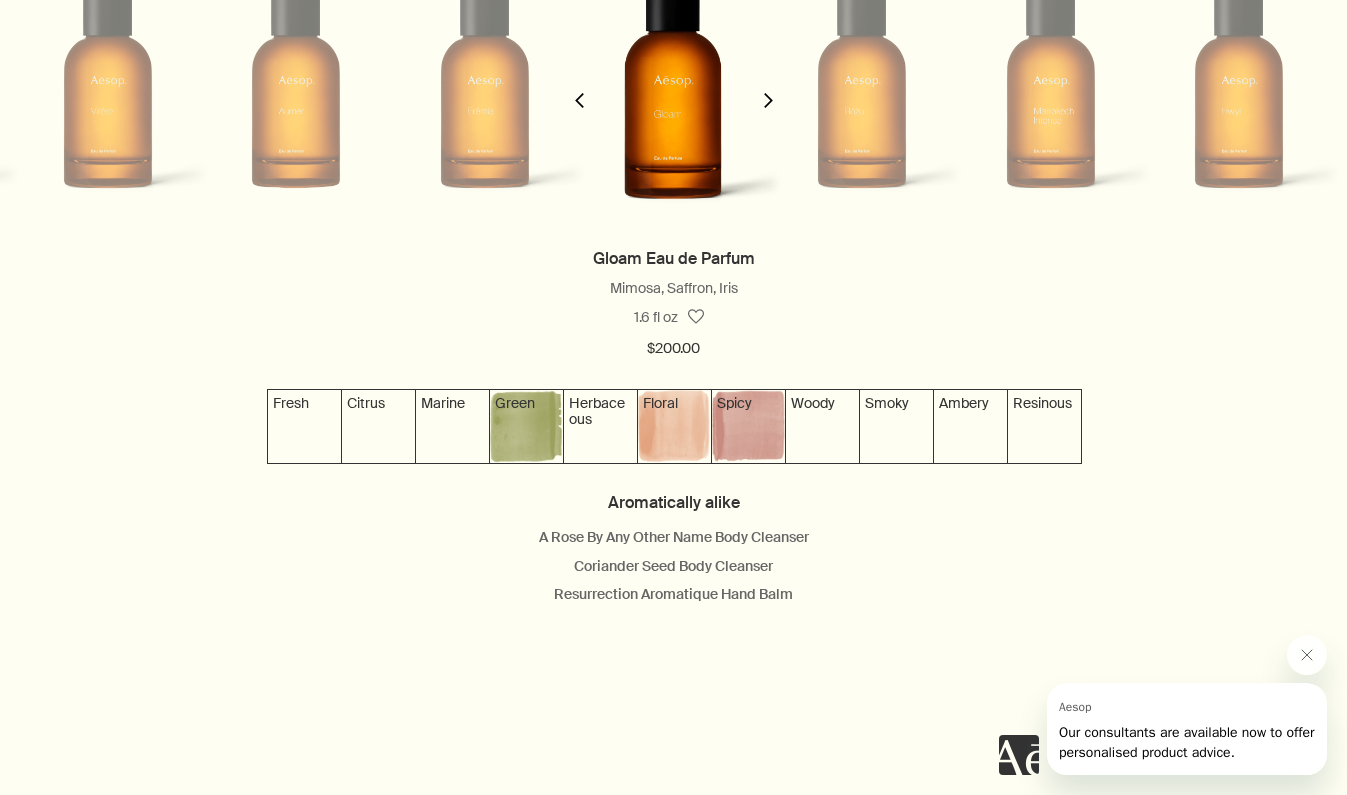 click on "chevron" at bounding box center [579, 100] 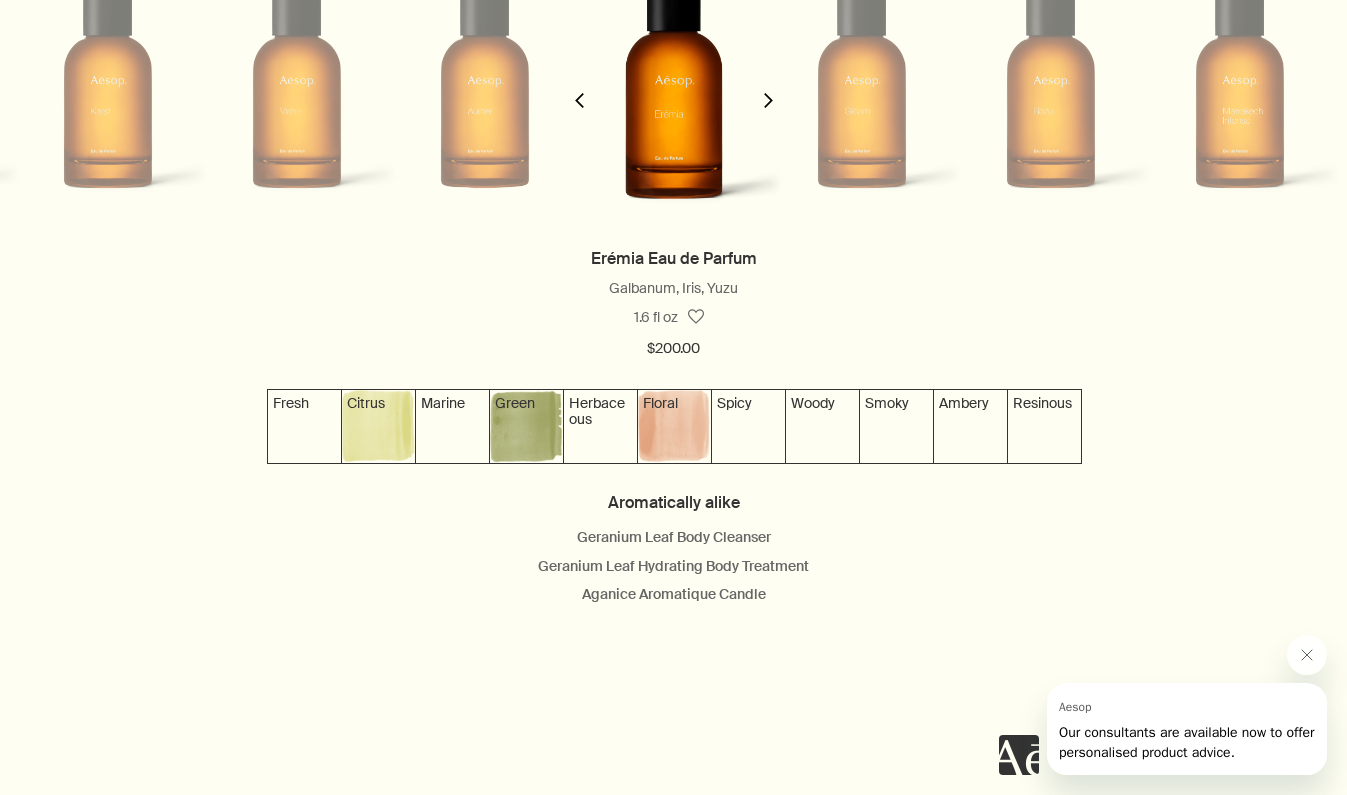 click on "chevron" at bounding box center [579, 100] 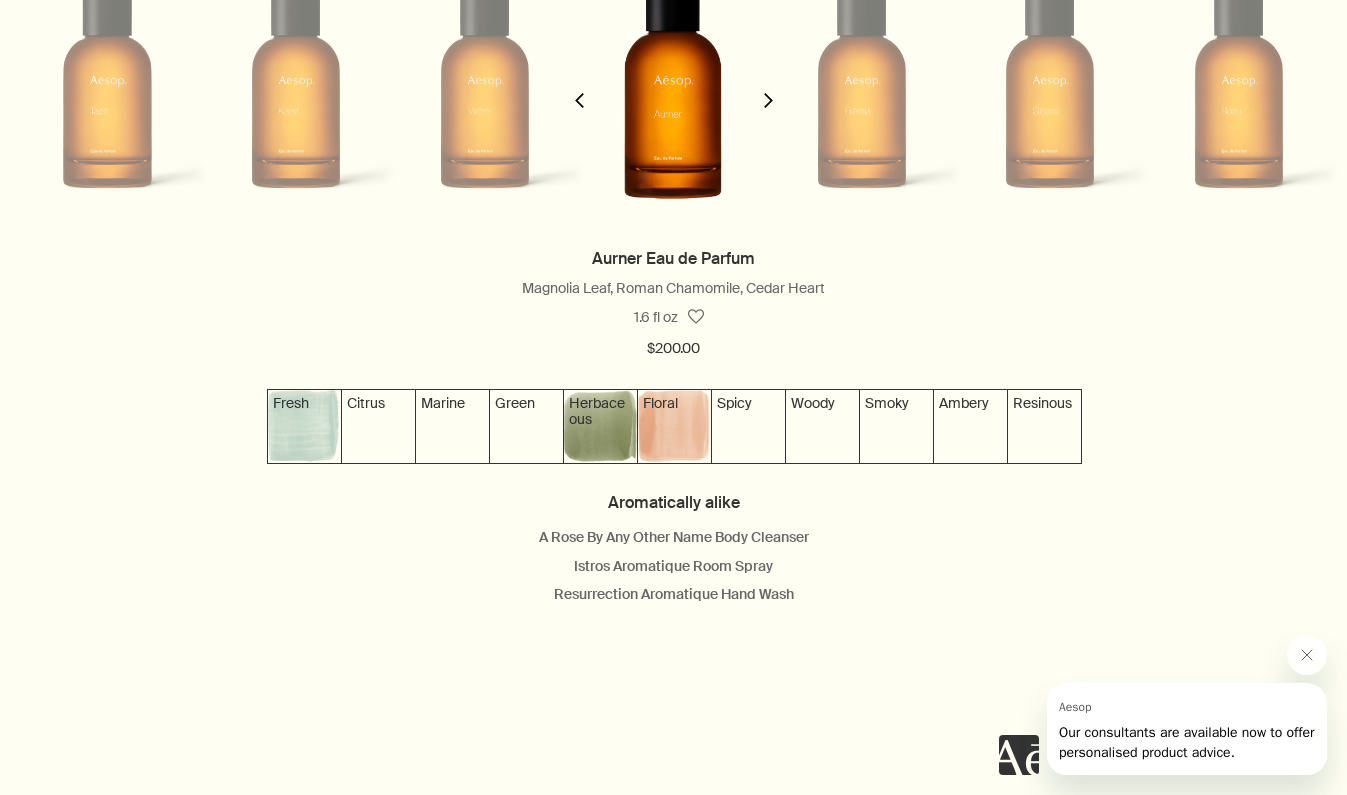click on "chevron" at bounding box center (579, 100) 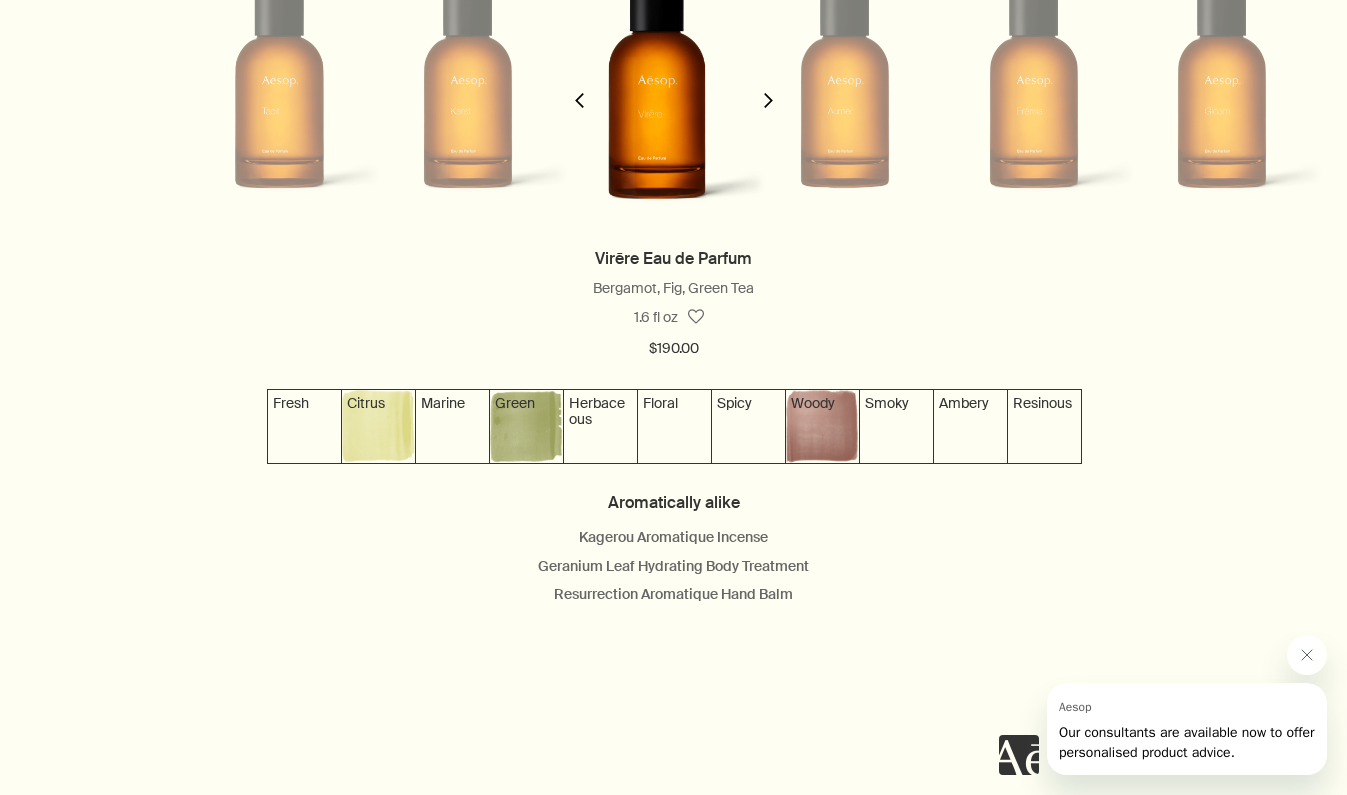 scroll, scrollTop: 0, scrollLeft: 377, axis: horizontal 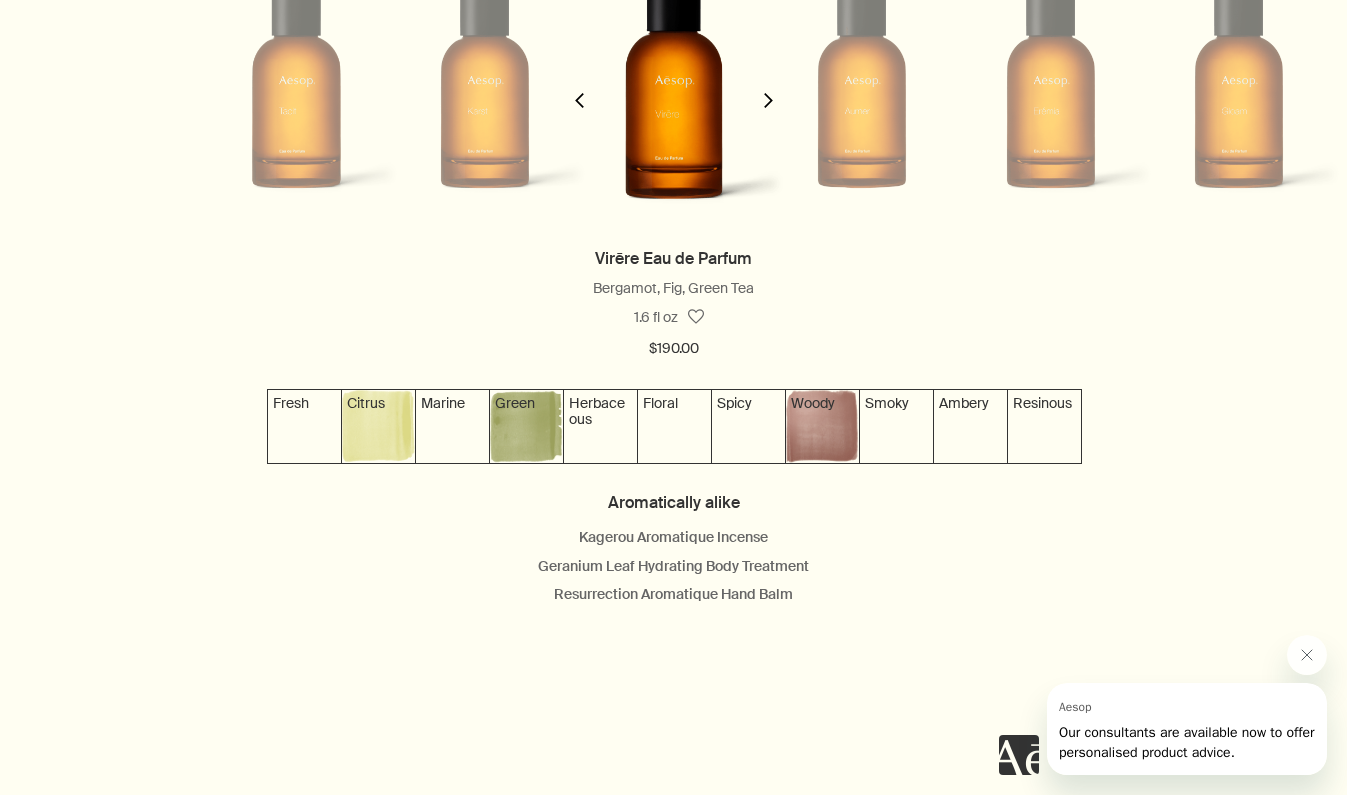 click on "chevron" at bounding box center [768, 88] 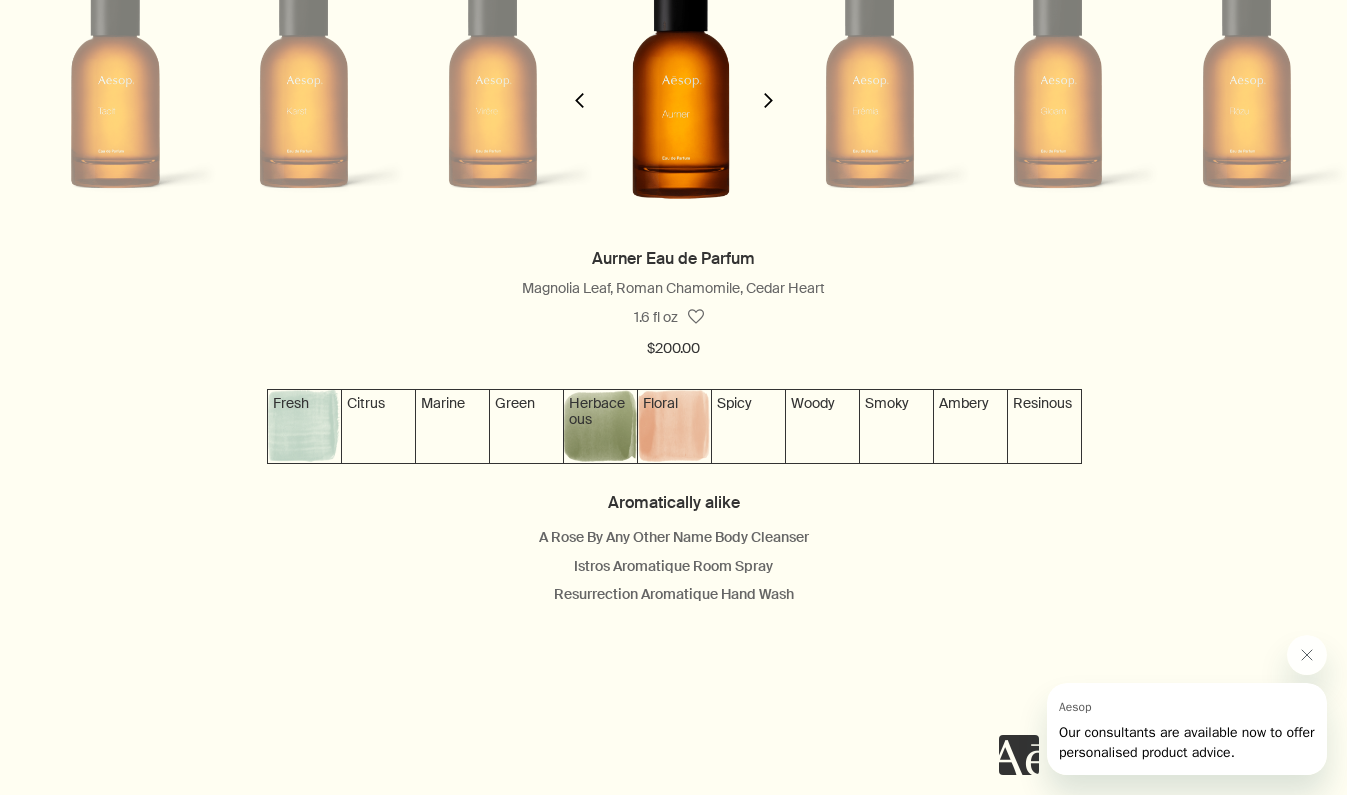 scroll, scrollTop: 0, scrollLeft: 566, axis: horizontal 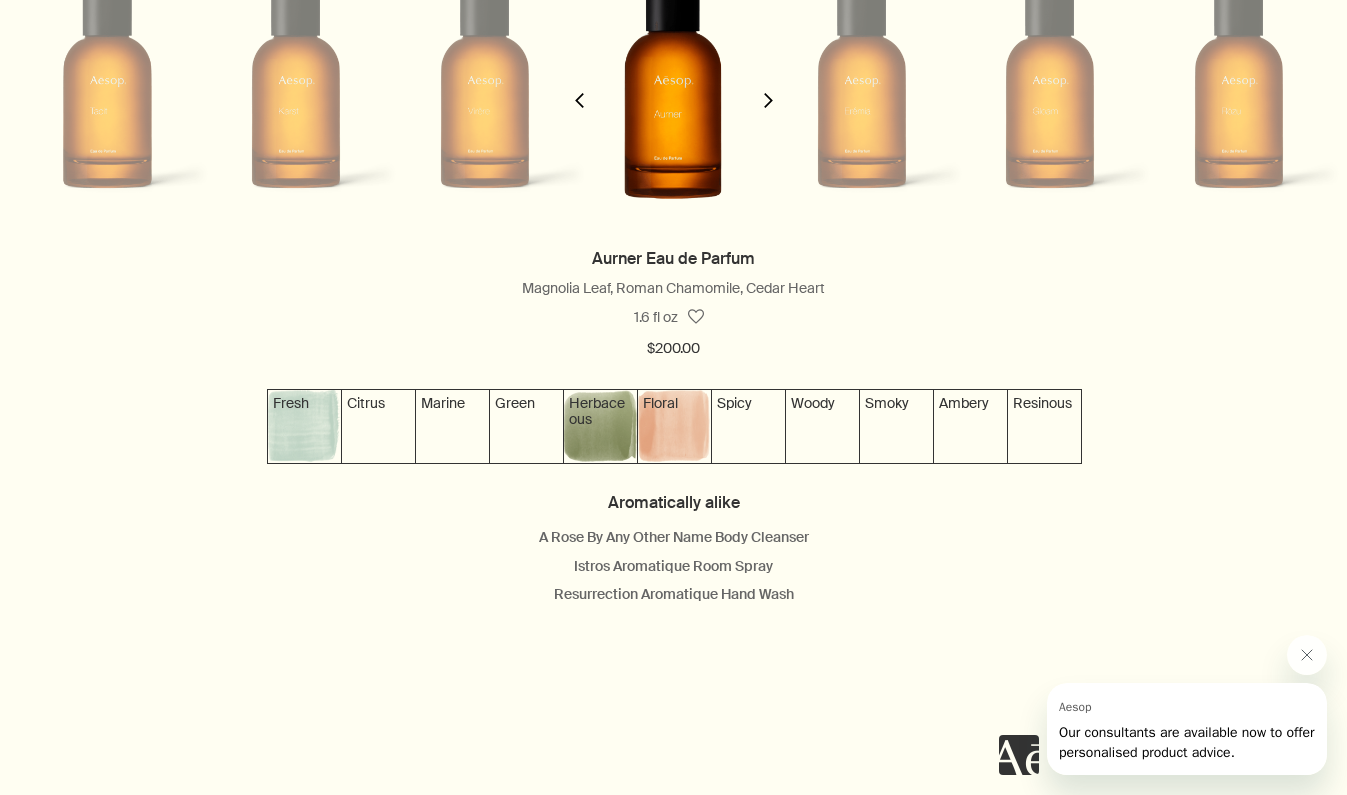 click on "chevron" at bounding box center [768, 88] 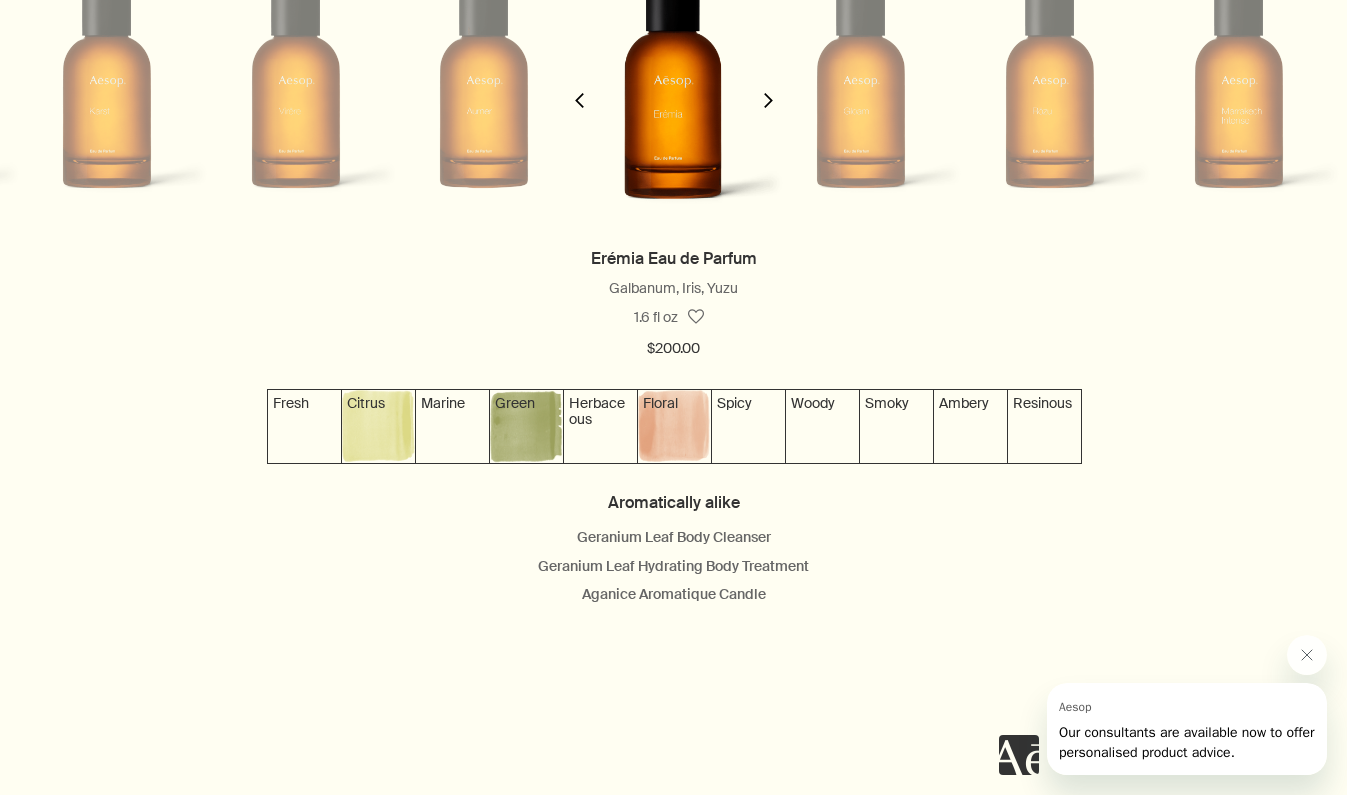 click on "chevron" at bounding box center [768, 88] 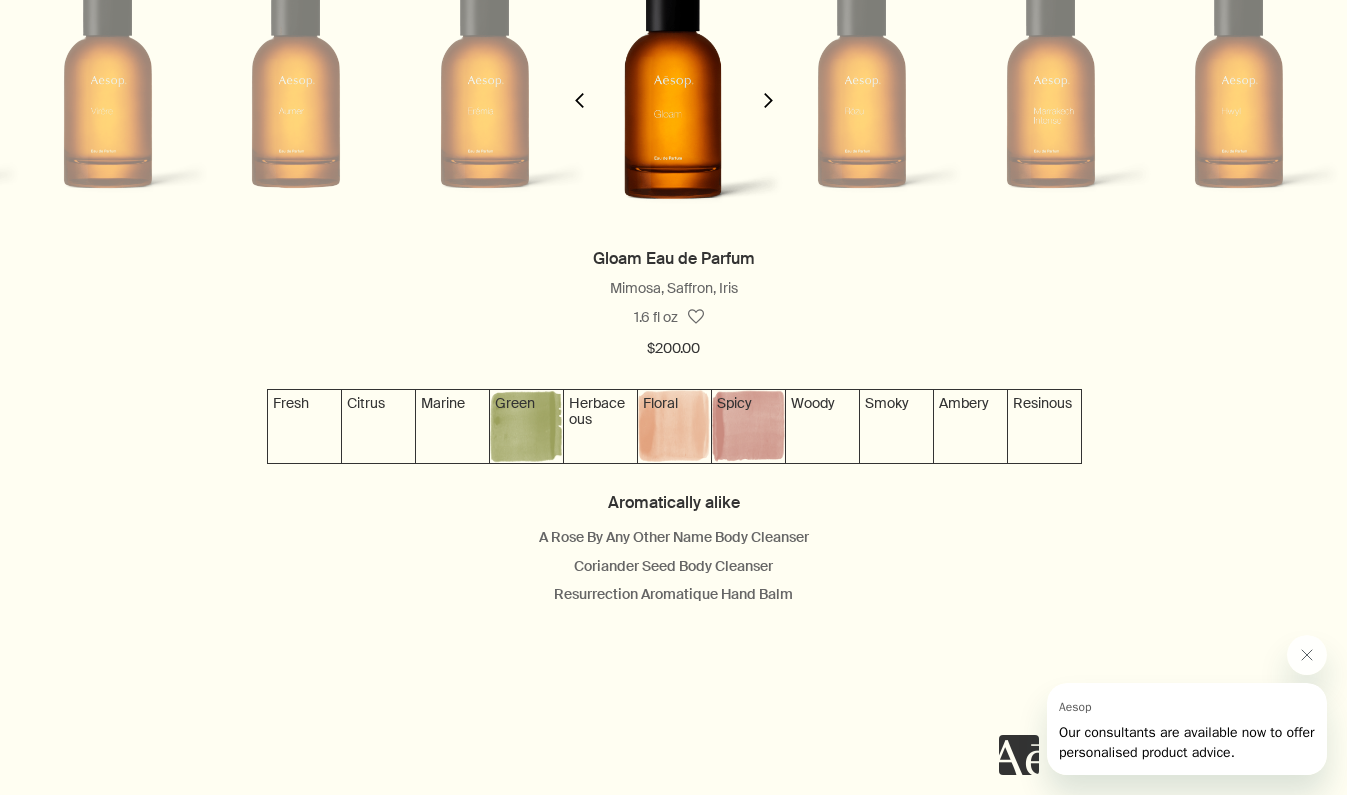 click on "chevron" at bounding box center (768, 88) 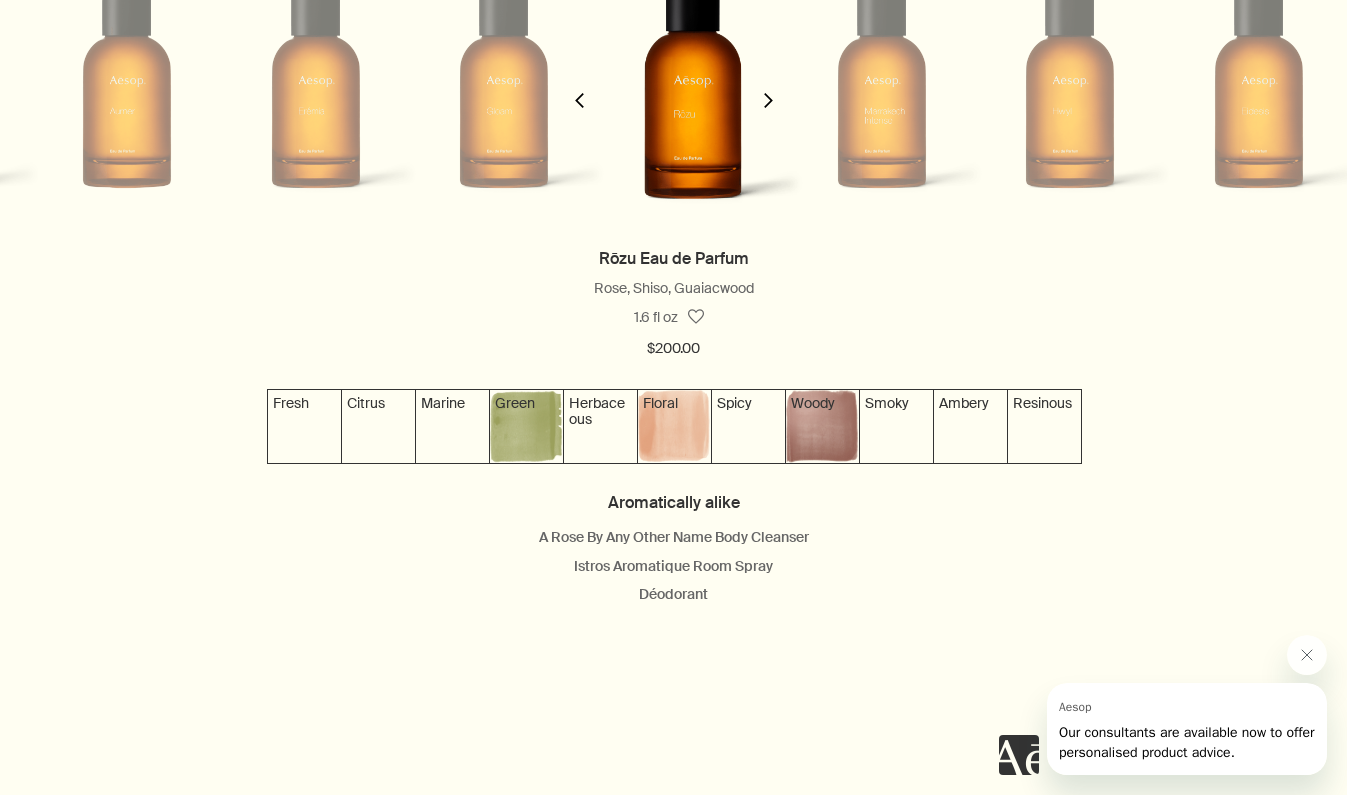scroll, scrollTop: 0, scrollLeft: 1, axis: horizontal 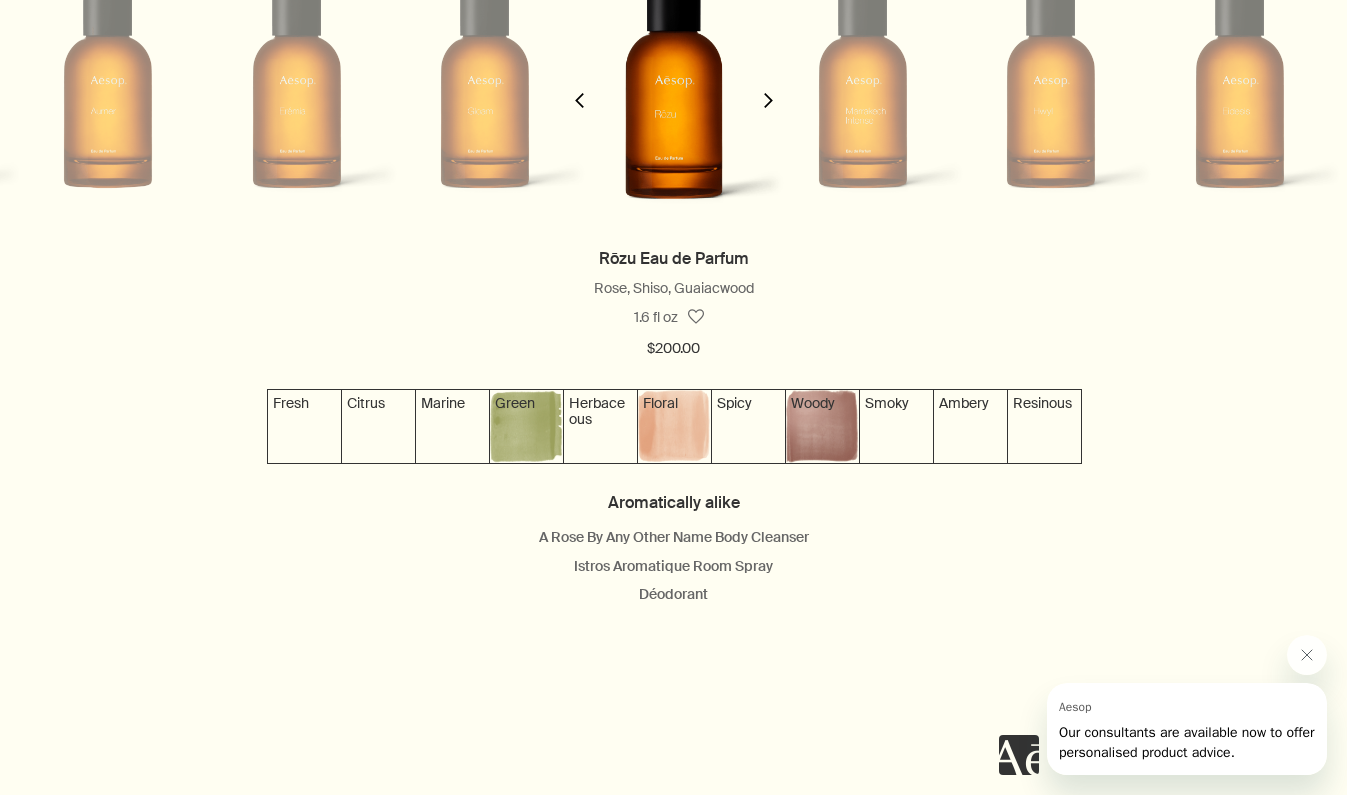 click on "chevron" at bounding box center (768, 88) 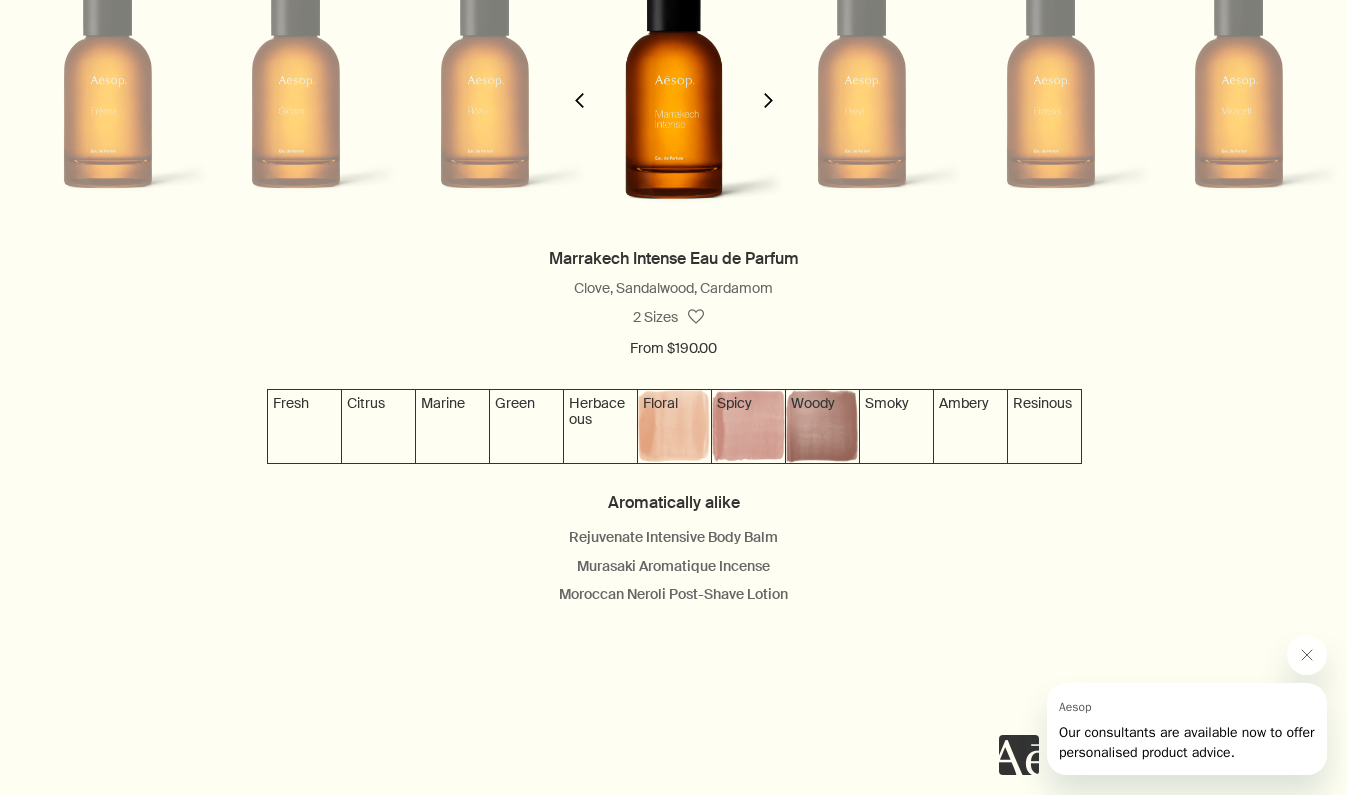 click on "chevron" at bounding box center [768, 88] 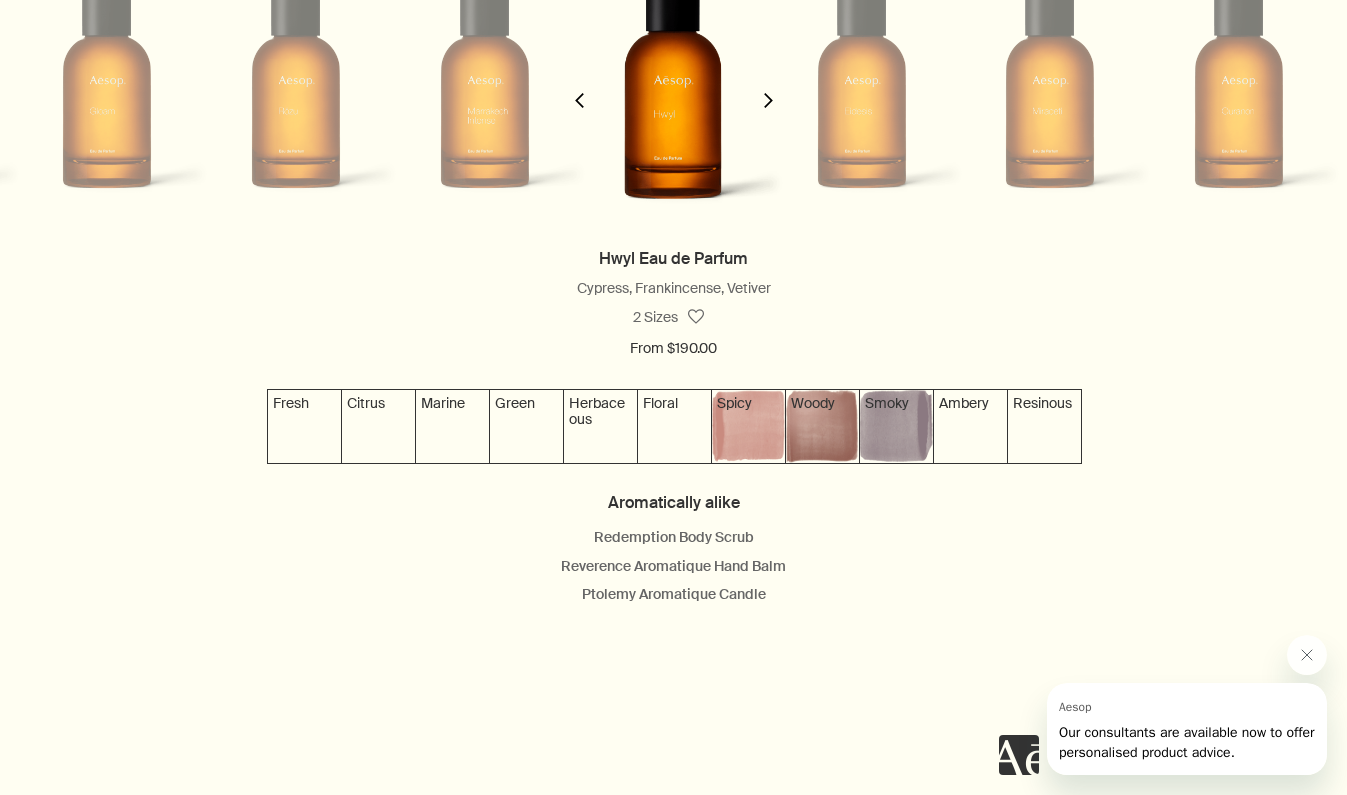 click on "chevron" at bounding box center (768, 88) 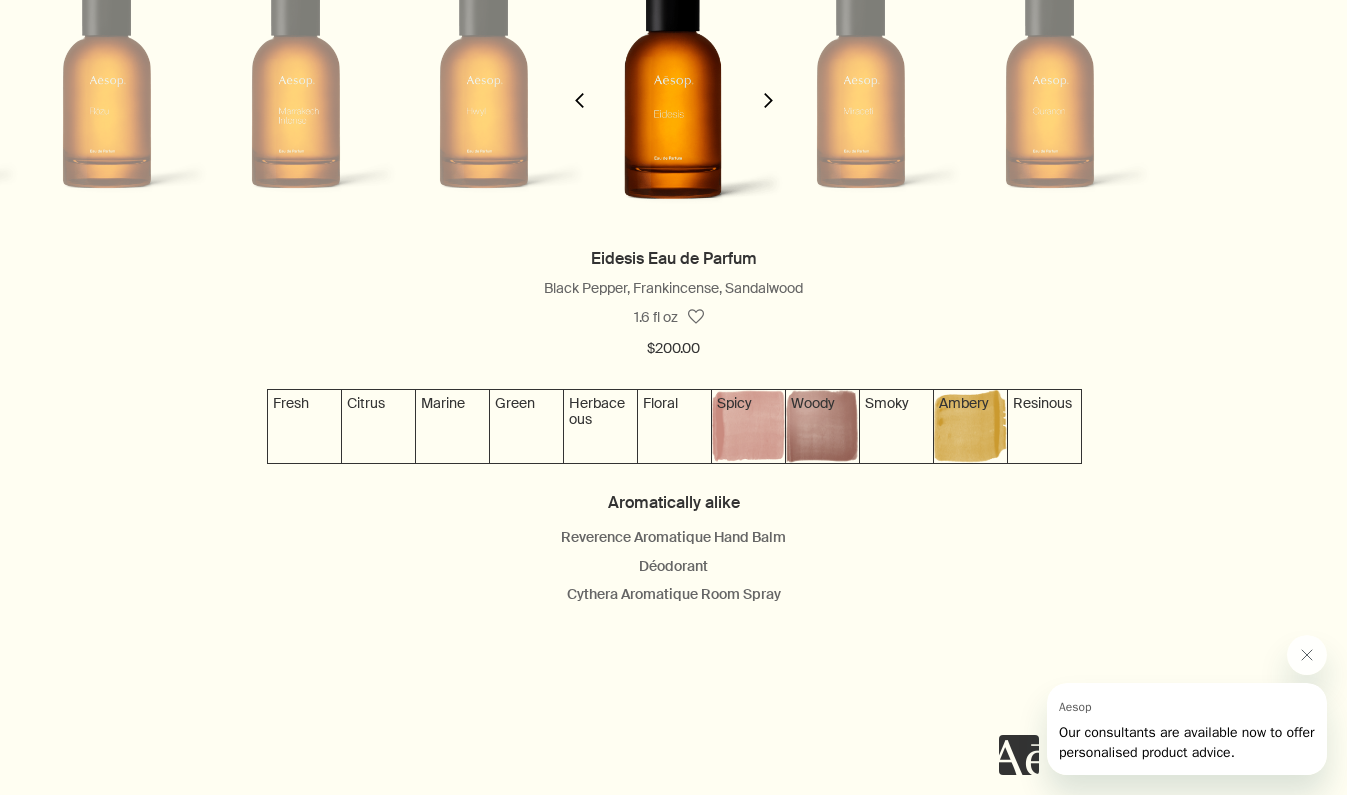 click on "chevron" at bounding box center (768, 88) 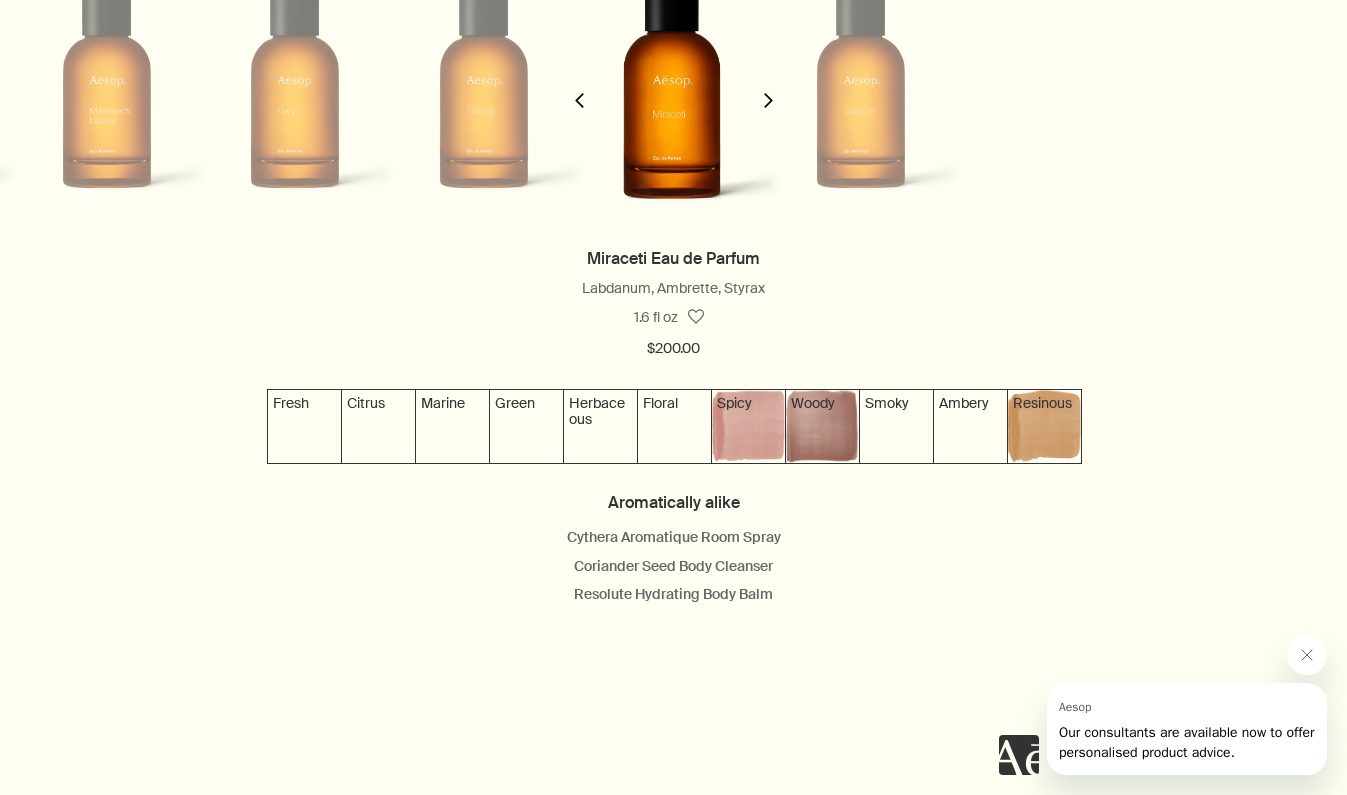 scroll, scrollTop: 0, scrollLeft: 1886, axis: horizontal 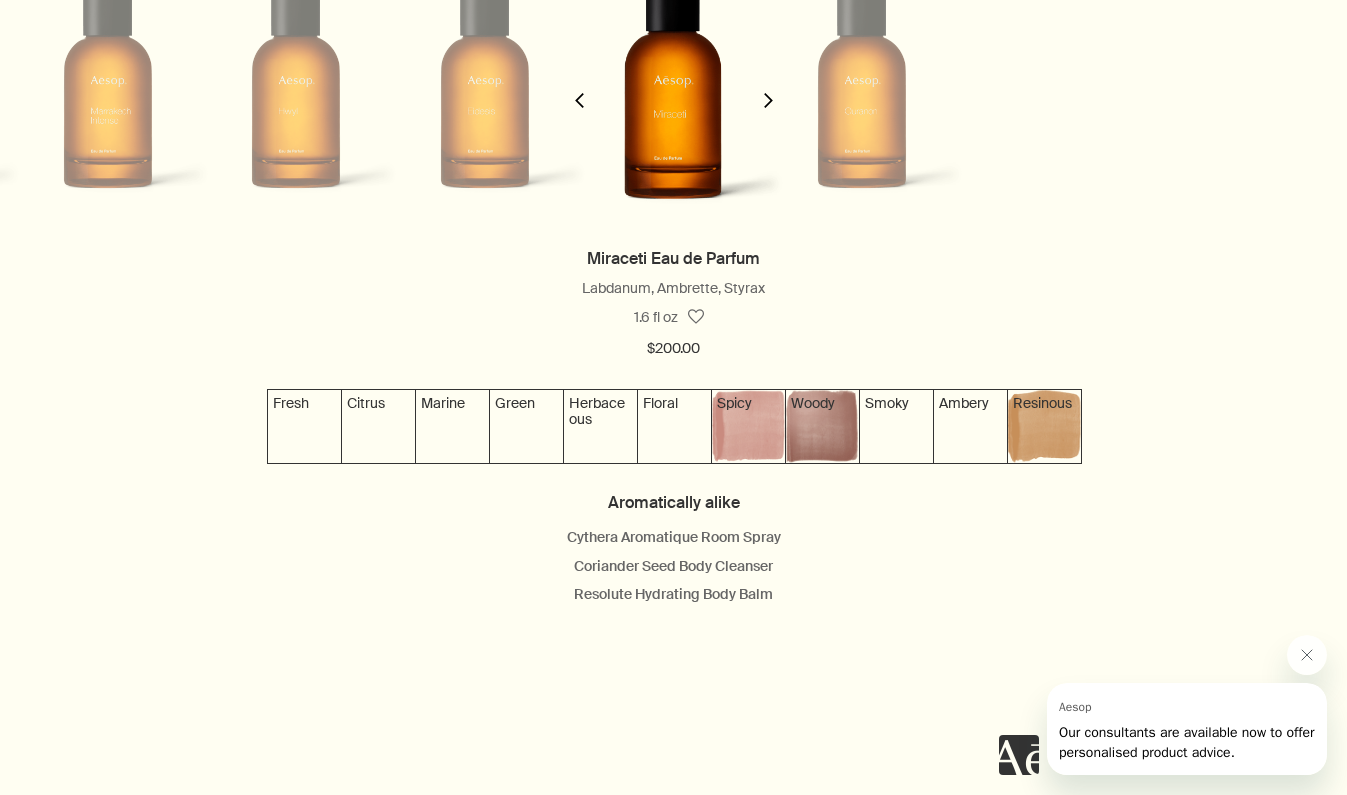 click on "chevron" at bounding box center [768, 88] 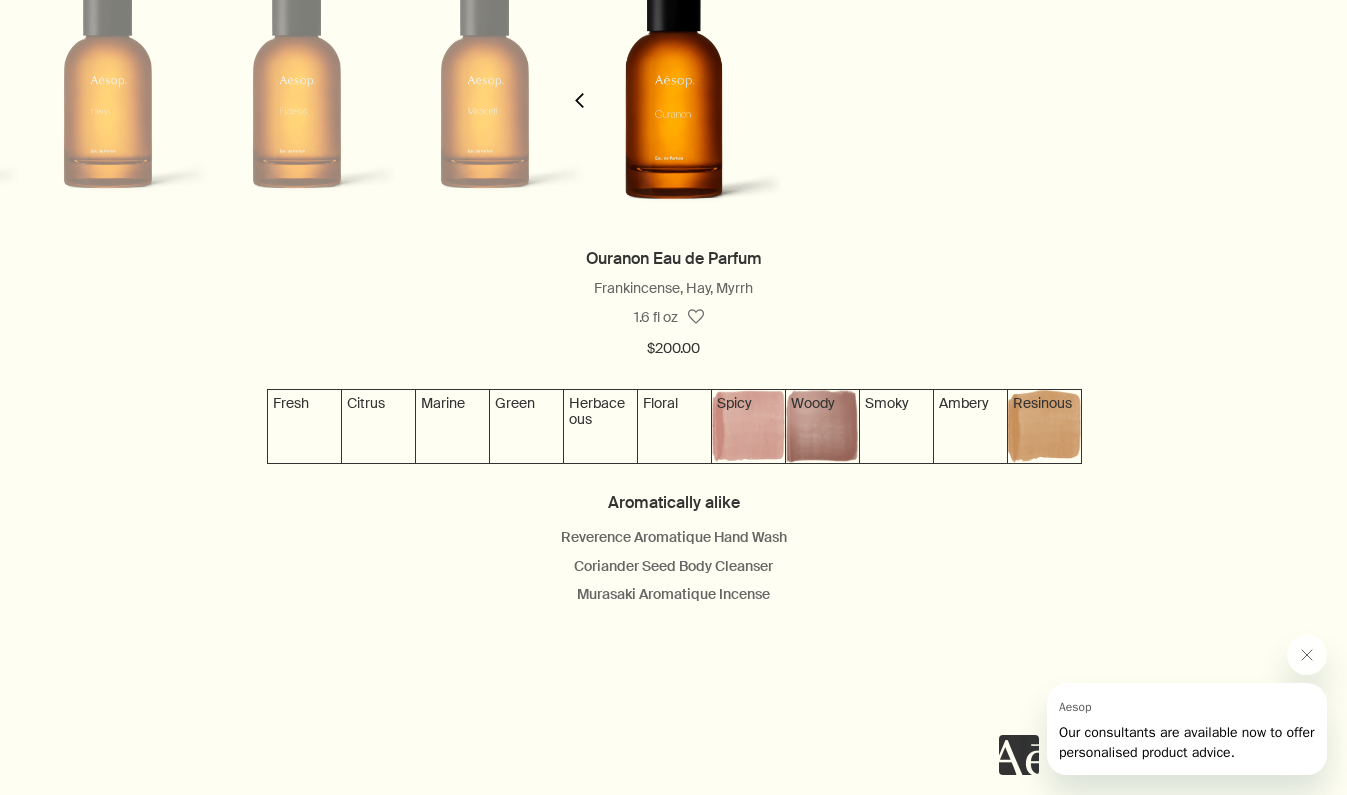 scroll, scrollTop: 0, scrollLeft: 2074, axis: horizontal 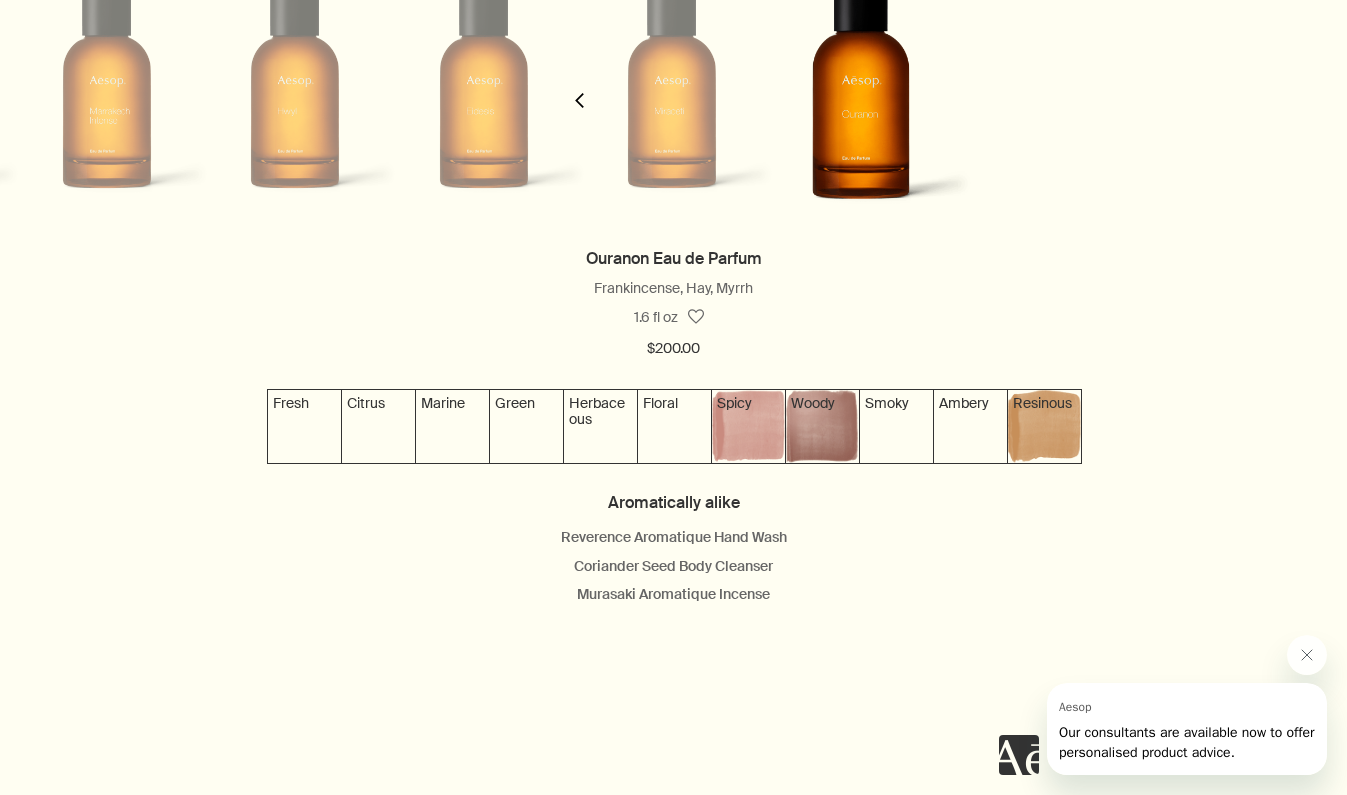 click on "chevron" at bounding box center [579, 88] 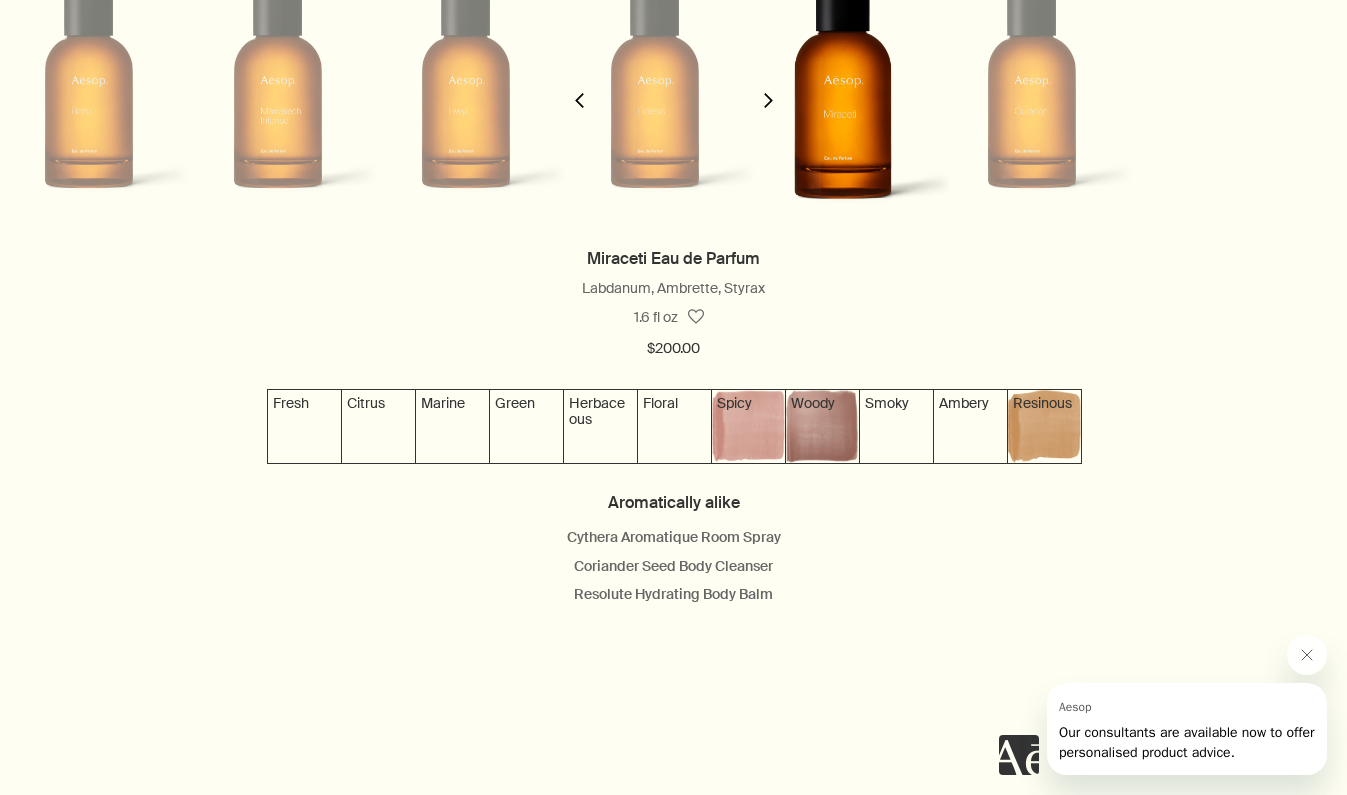 click on "chevron" at bounding box center [579, 88] 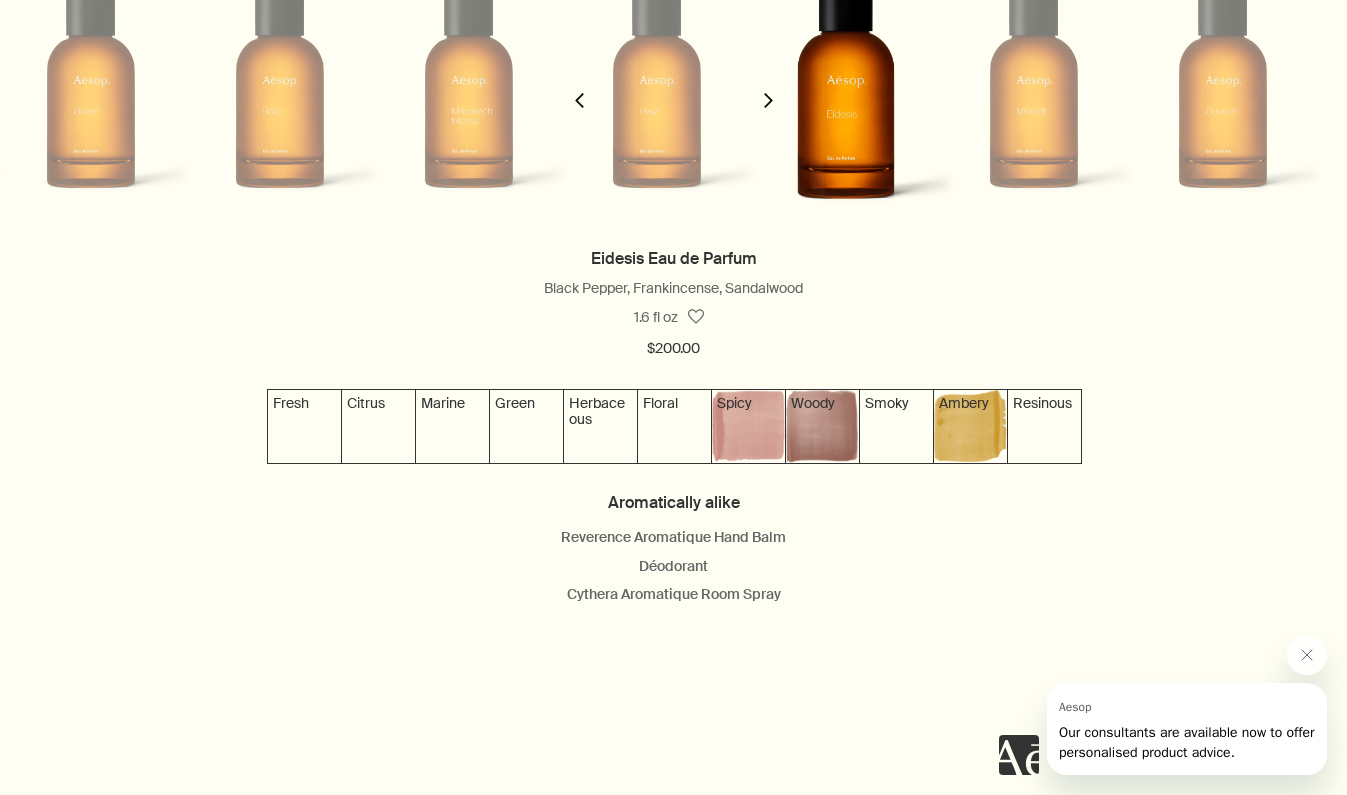 click on "chevron" at bounding box center [579, 88] 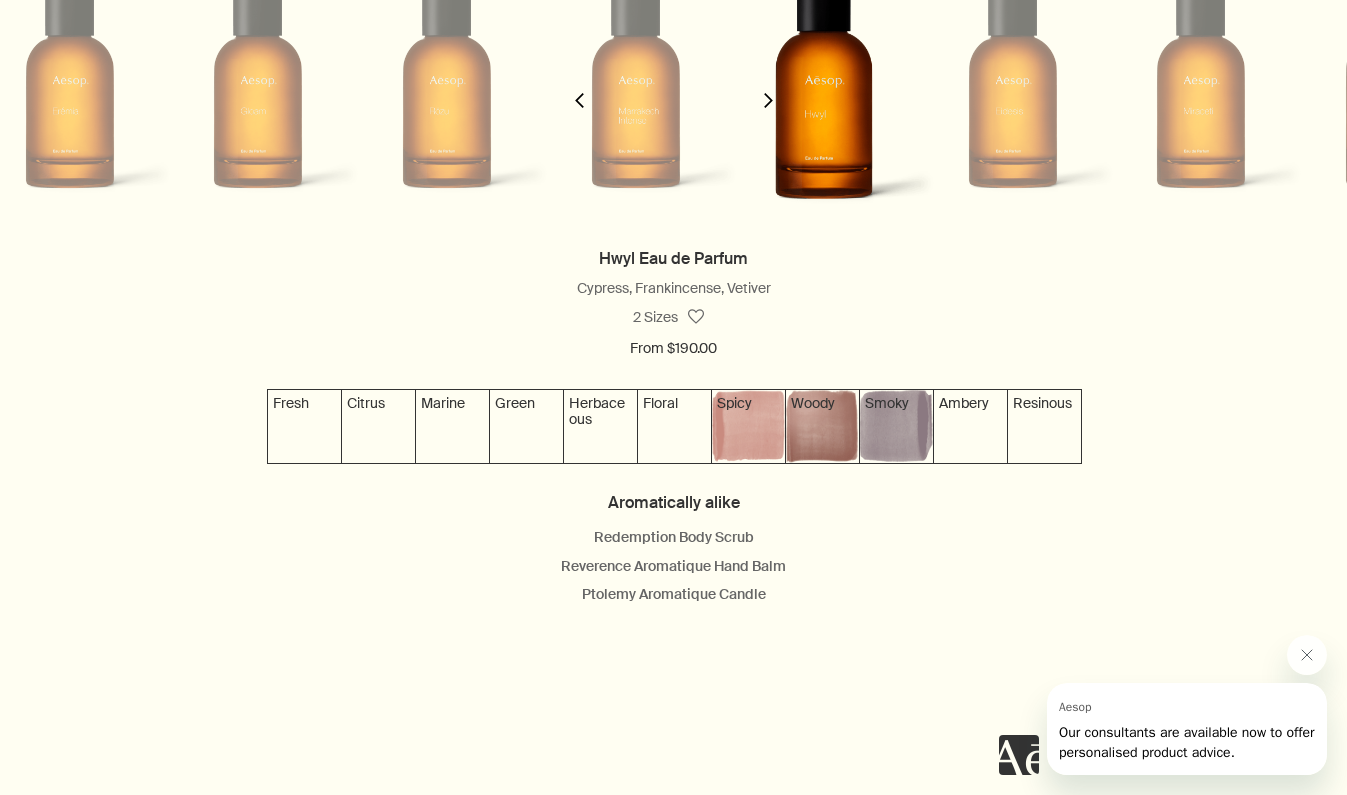 click on "chevron" at bounding box center (579, 88) 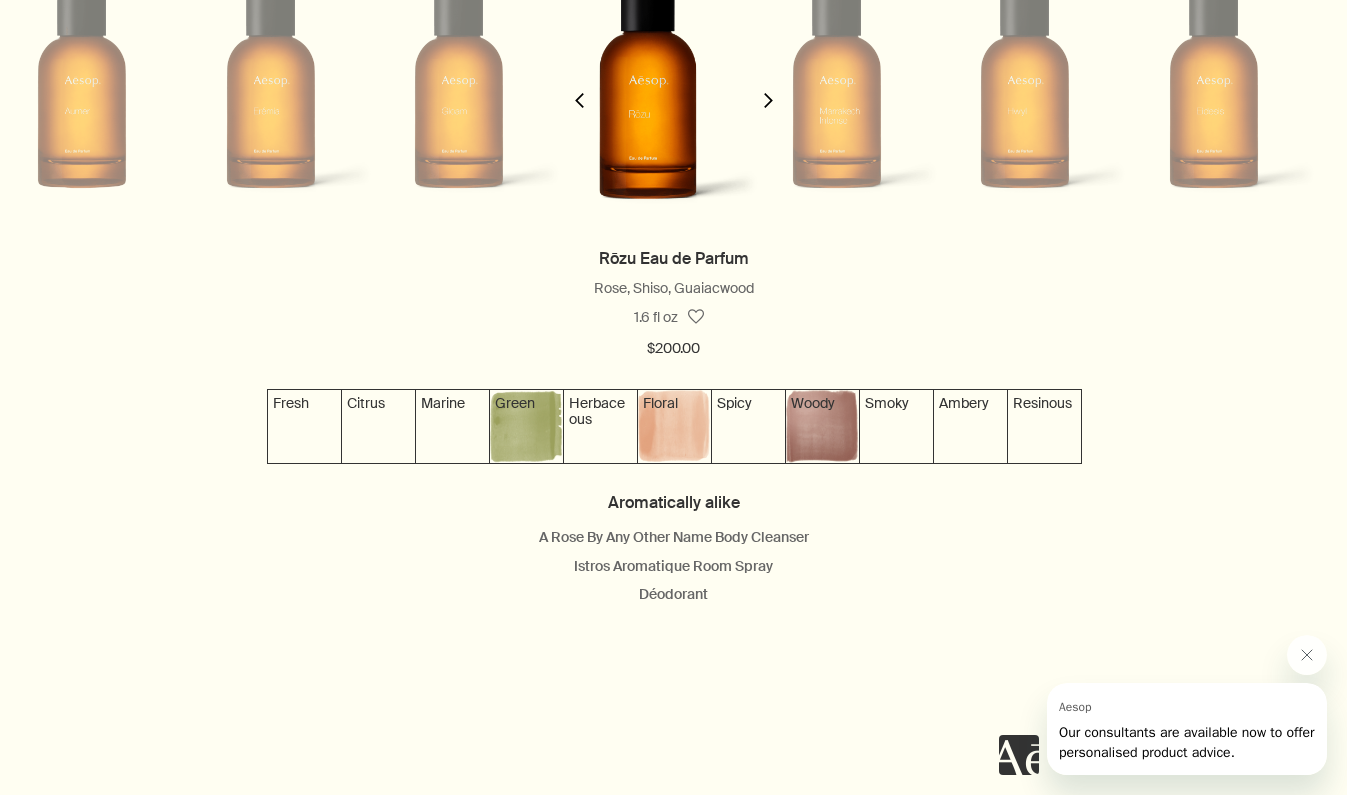 click on "chevron" at bounding box center (579, 88) 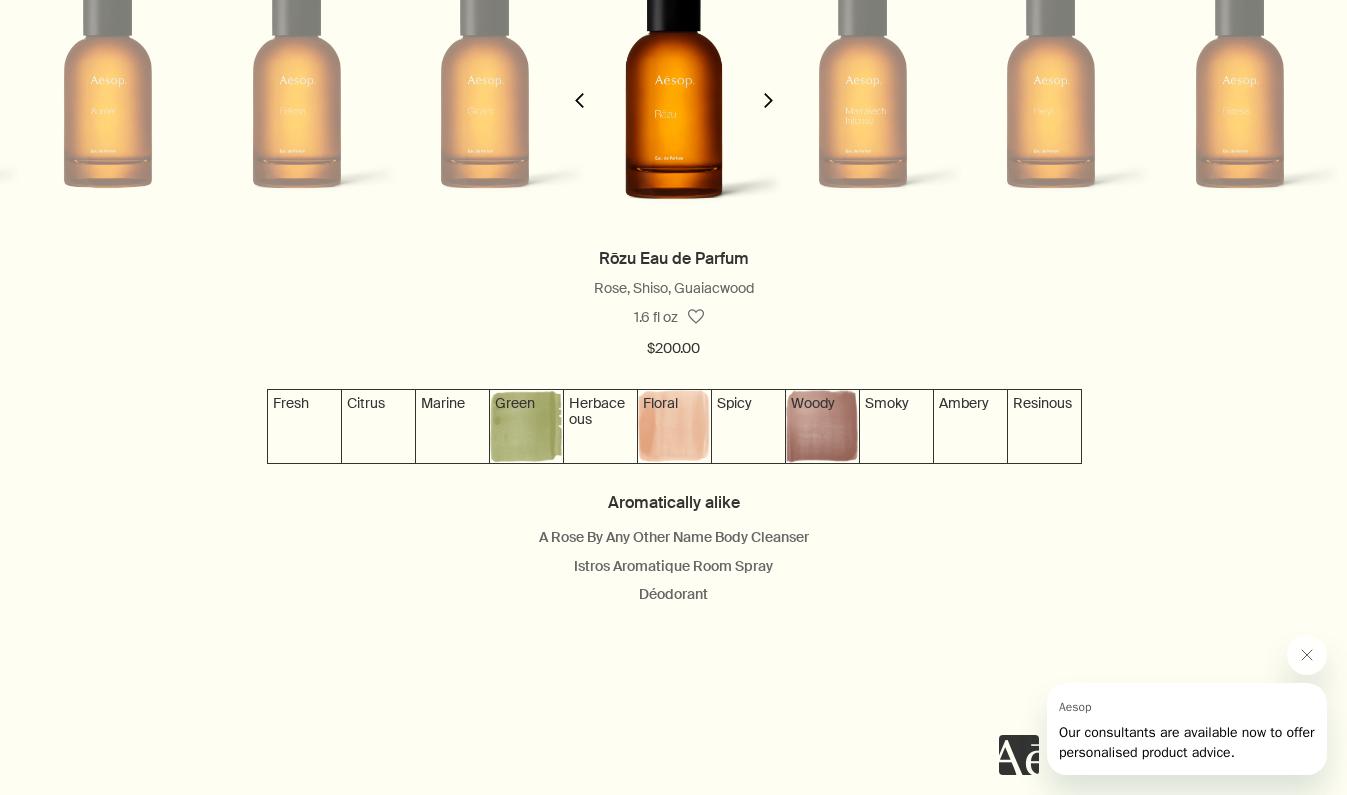 click on "chevron" at bounding box center (579, 88) 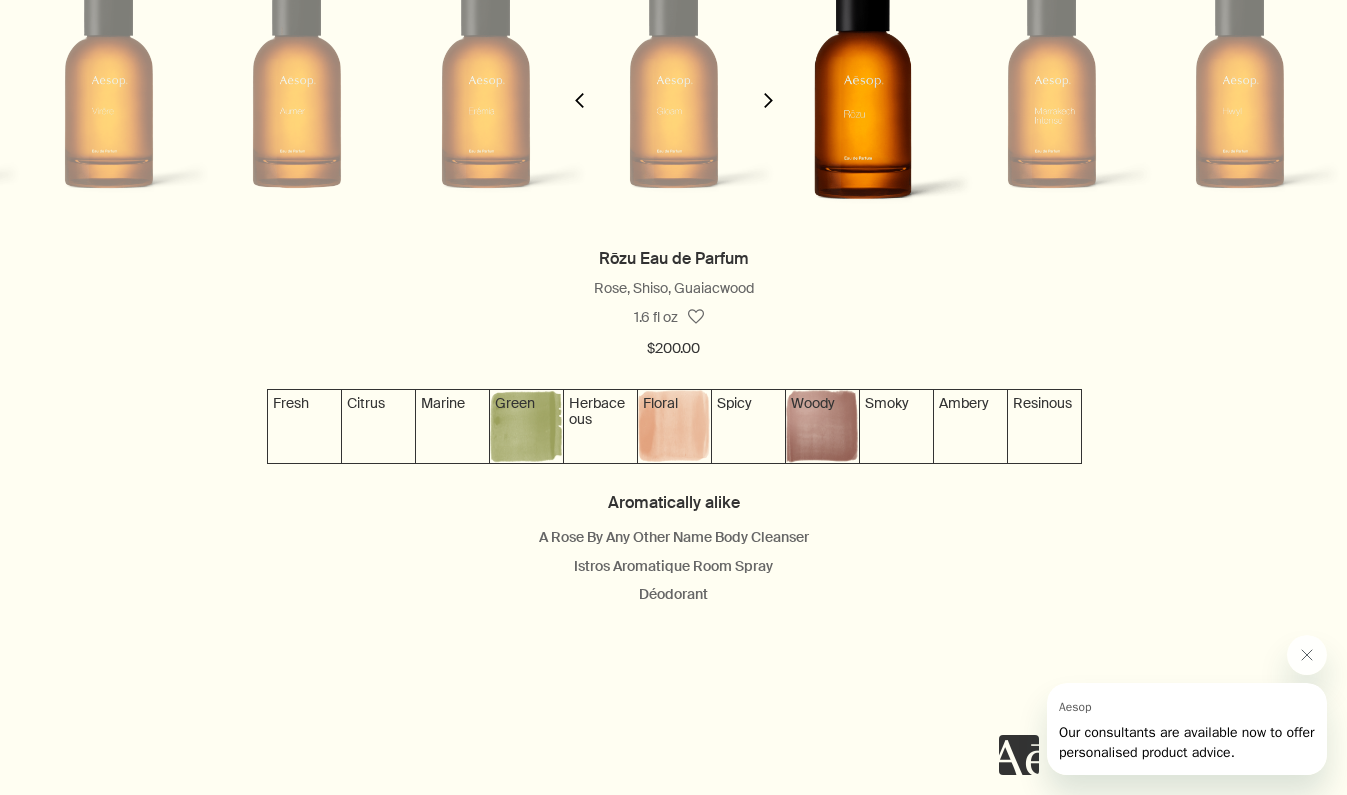 scroll, scrollTop: 0, scrollLeft: 0, axis: both 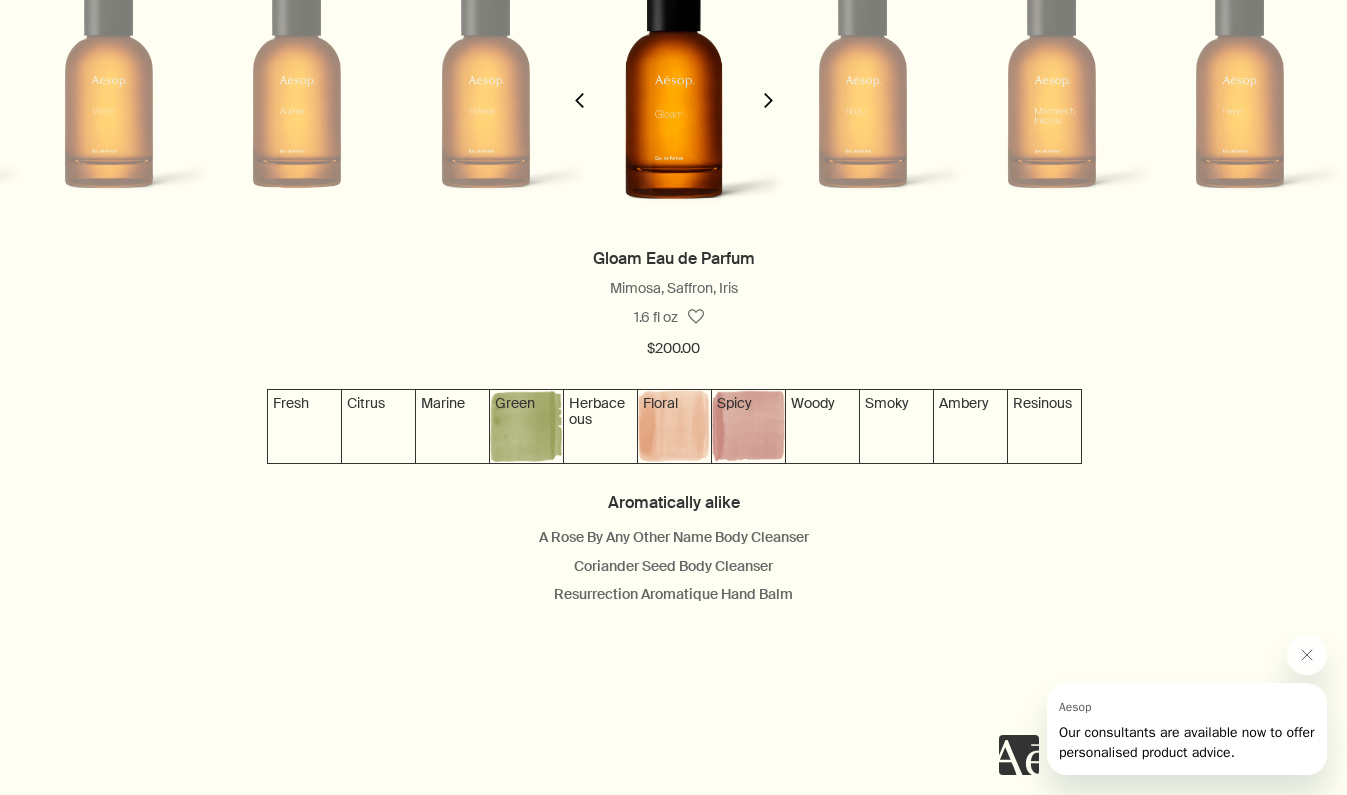 click on "chevron" at bounding box center (579, 88) 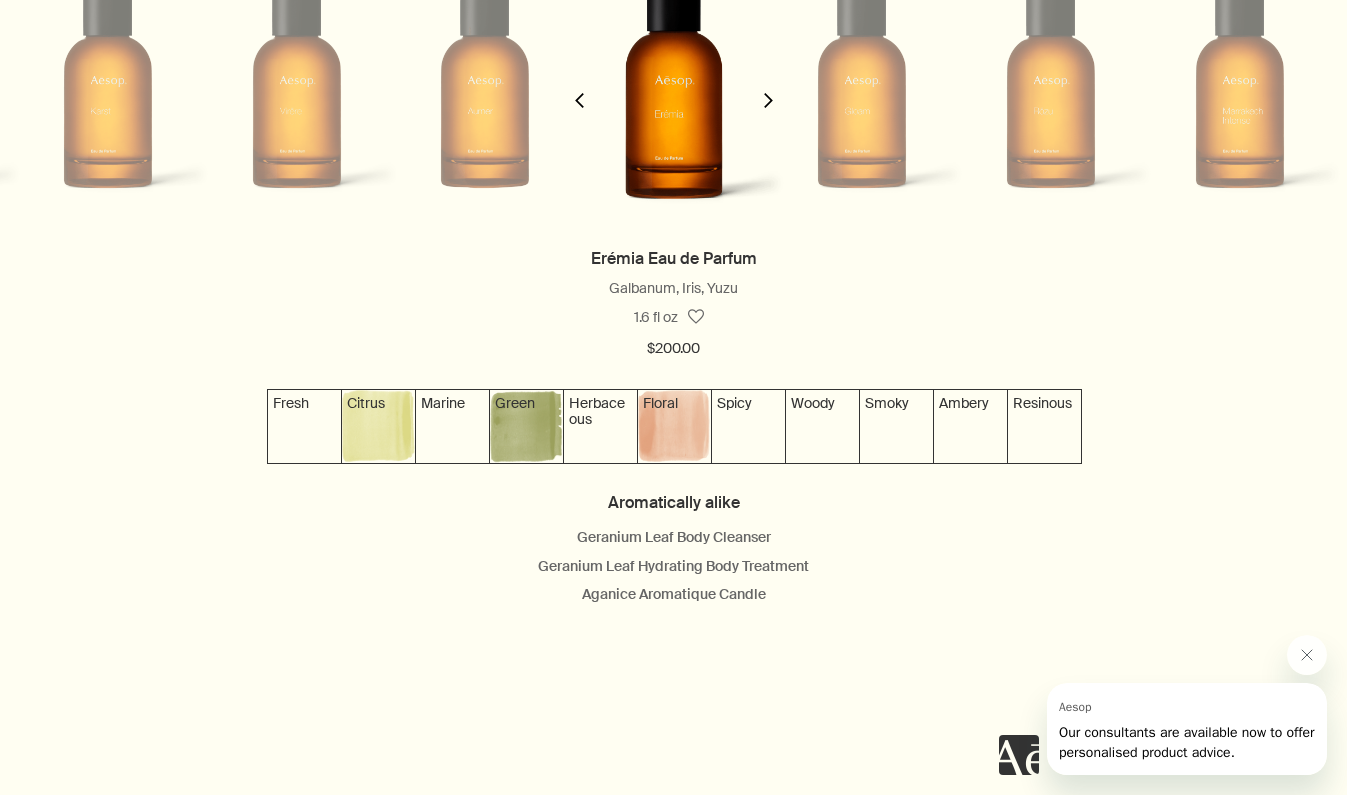 click on "chevron" at bounding box center (579, 88) 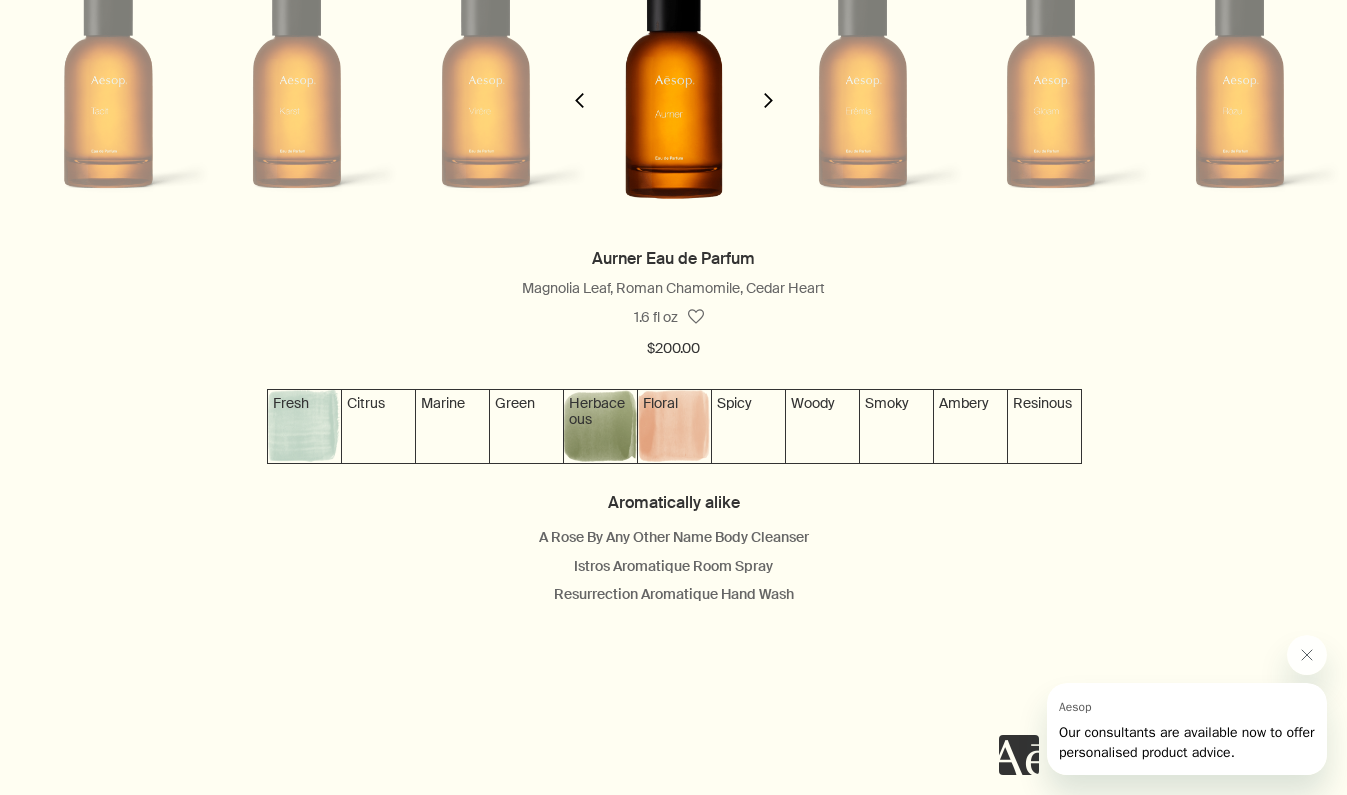 click on "chevron" at bounding box center [579, 88] 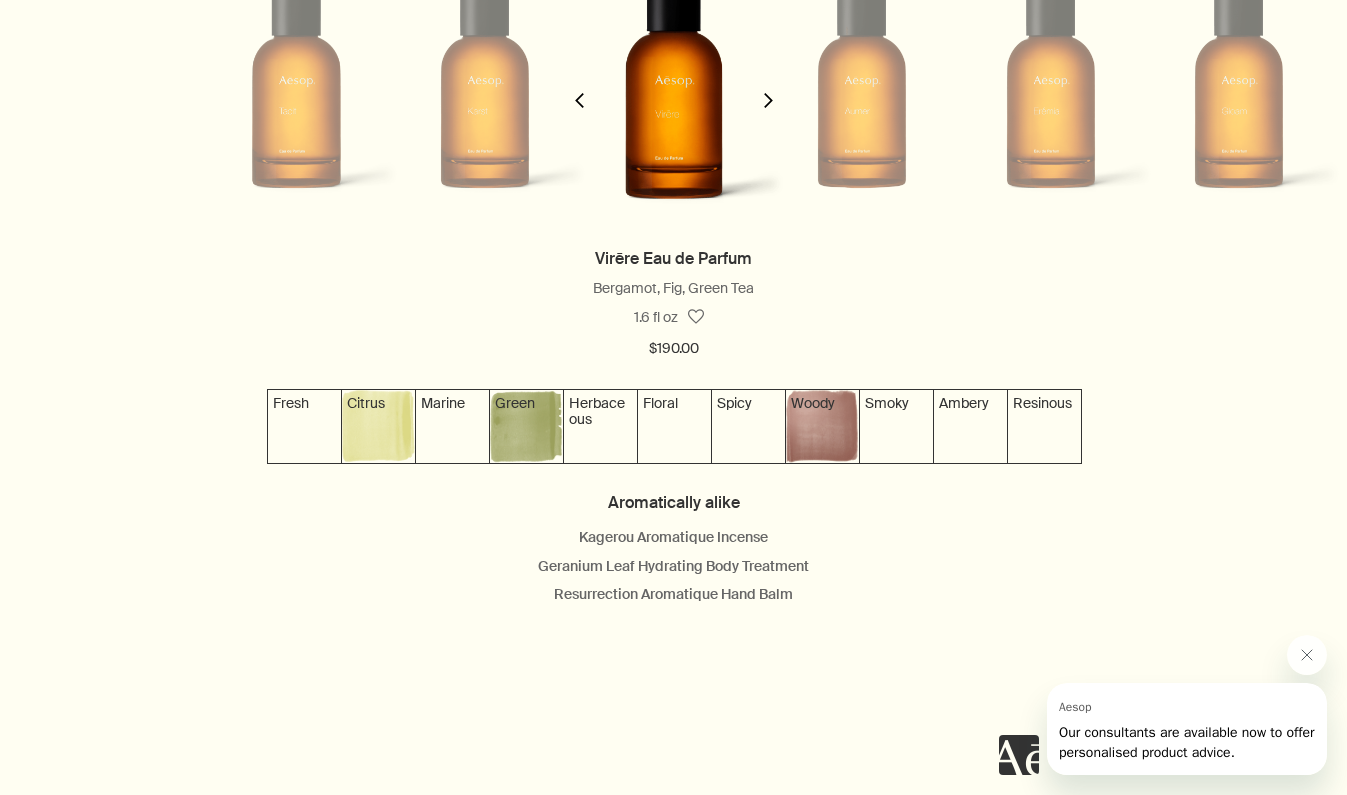 click on "chevron" at bounding box center (579, 88) 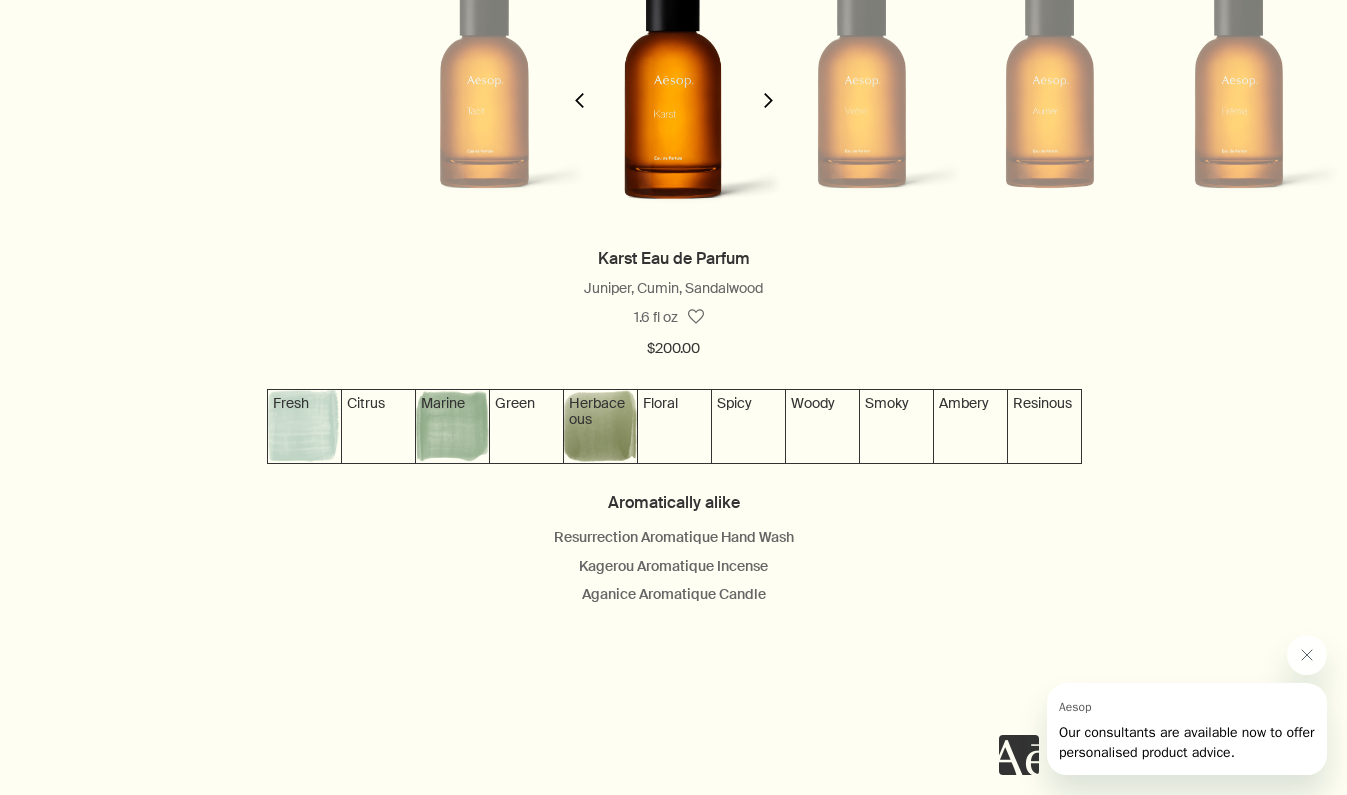 click on "chevron" at bounding box center [579, 88] 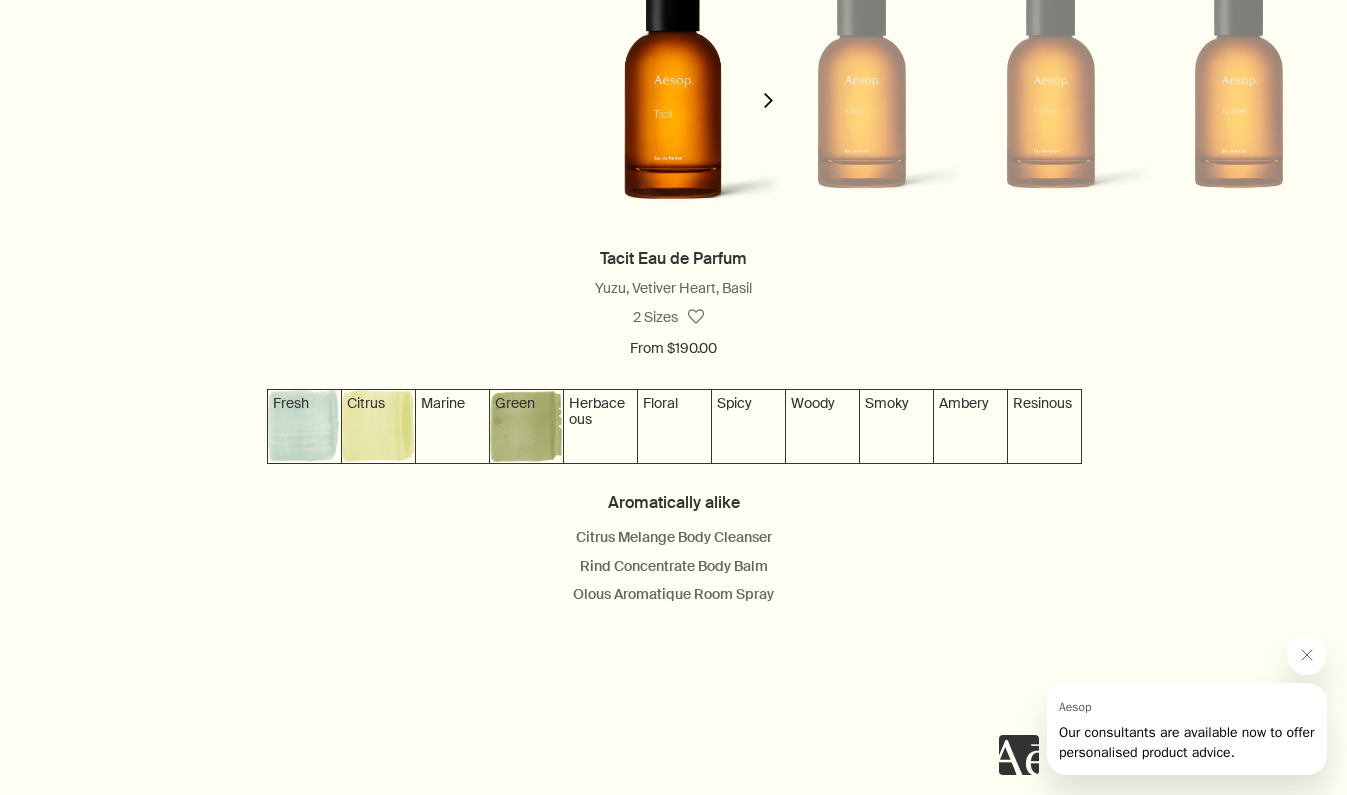 scroll, scrollTop: 0, scrollLeft: 0, axis: both 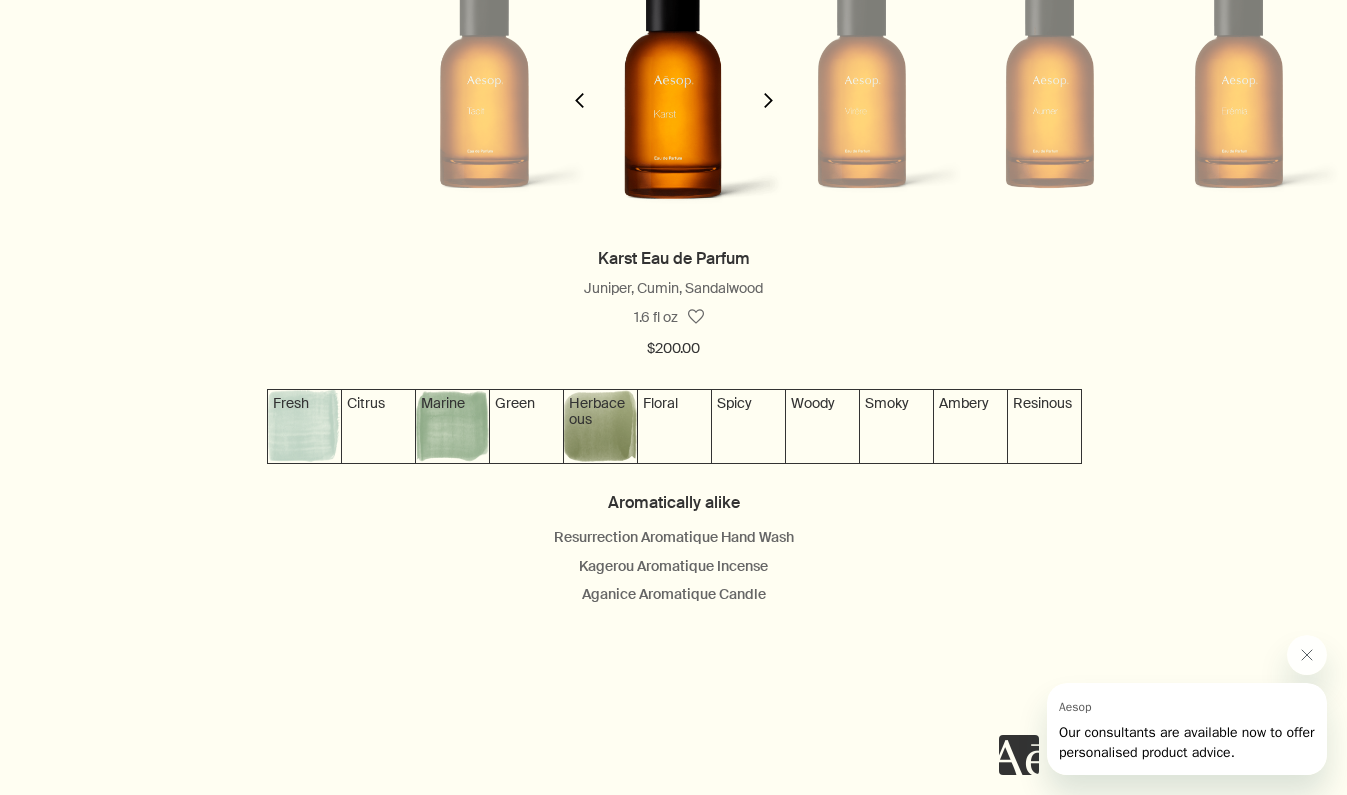 click on "chevron" at bounding box center [768, 100] 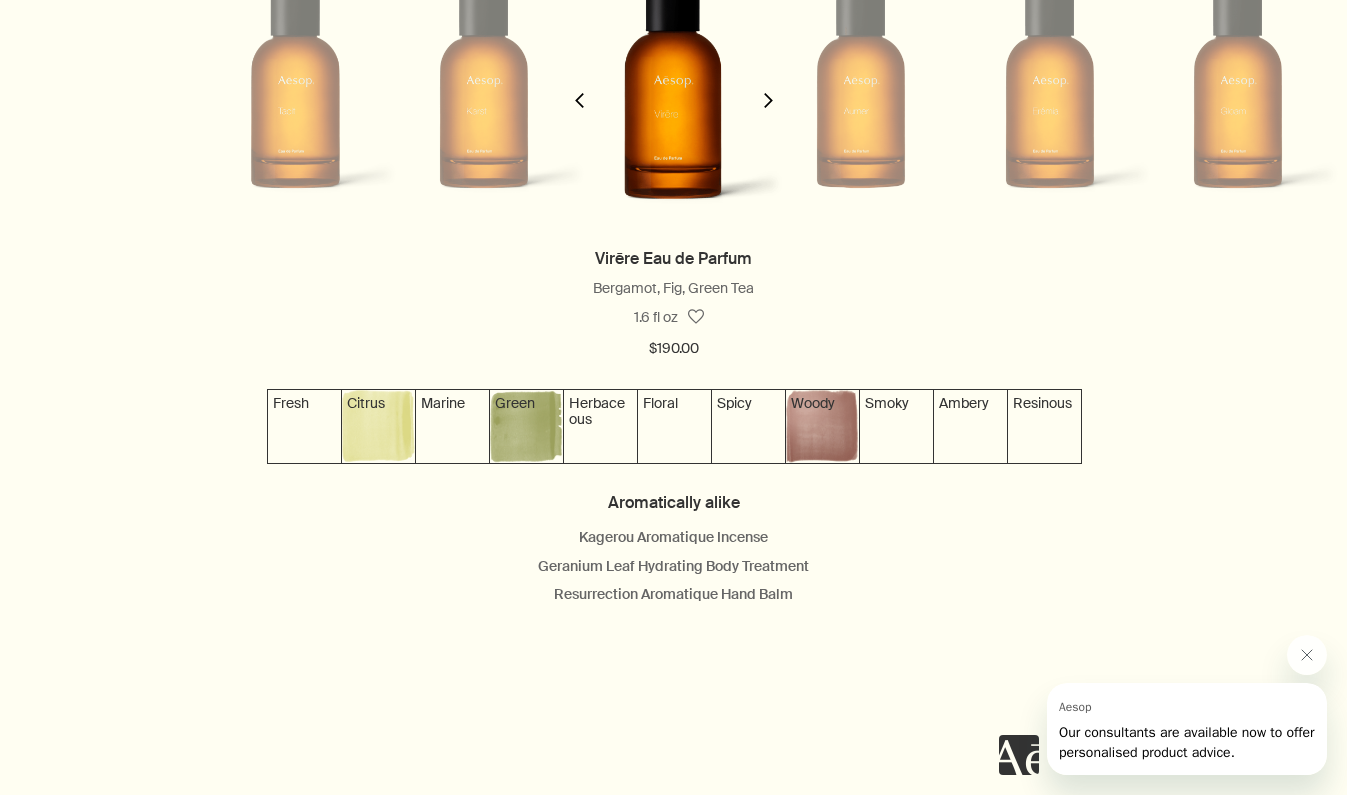 scroll, scrollTop: 0, scrollLeft: 377, axis: horizontal 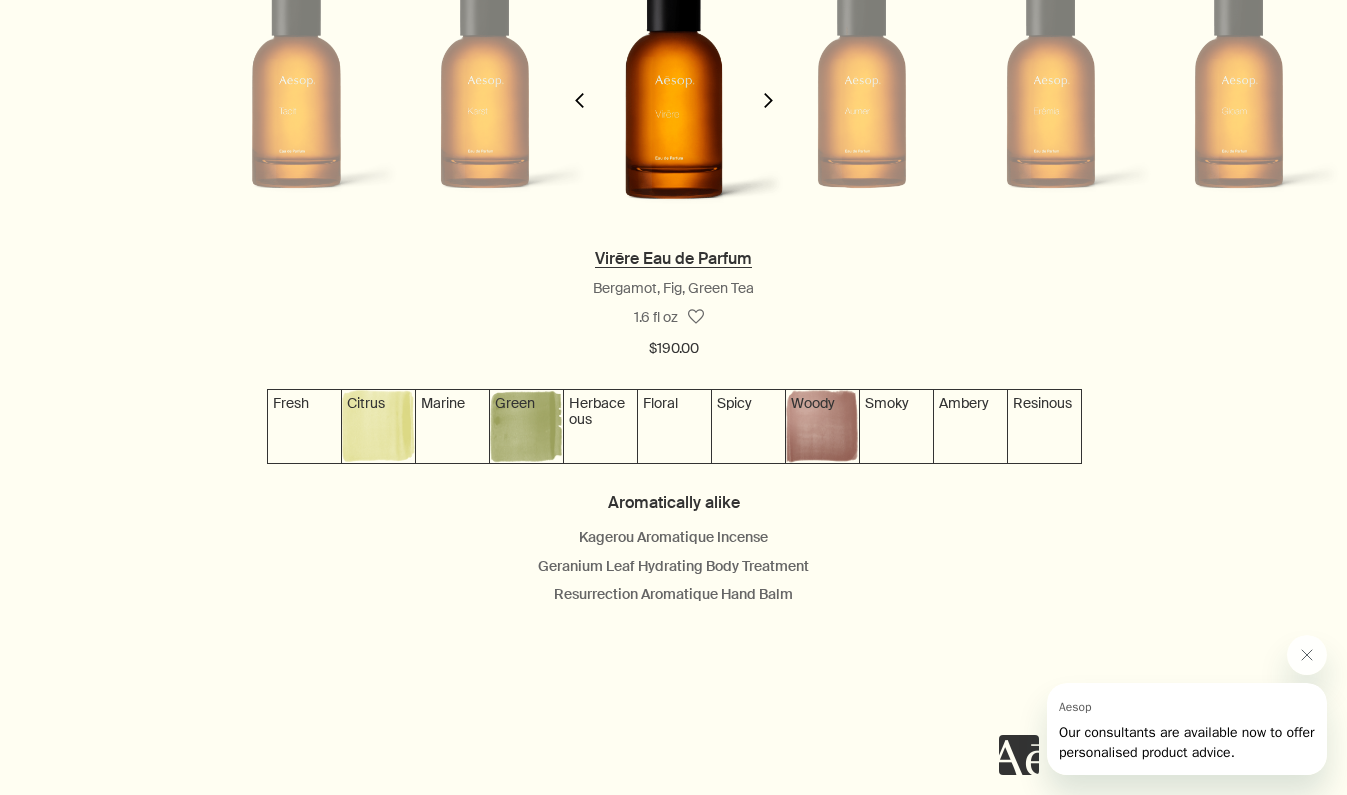 click on "Virēre Eau de Parfum" at bounding box center [673, 258] 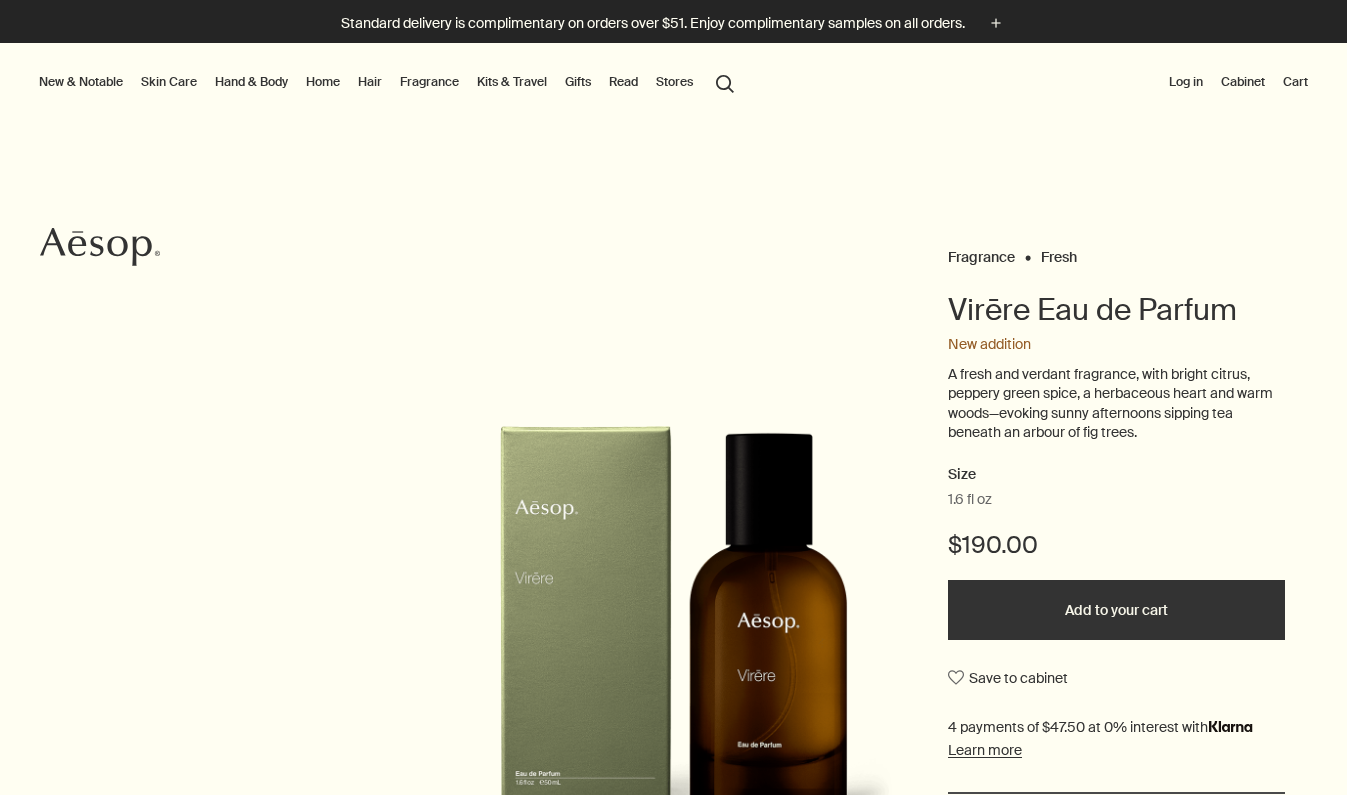 scroll, scrollTop: 0, scrollLeft: 0, axis: both 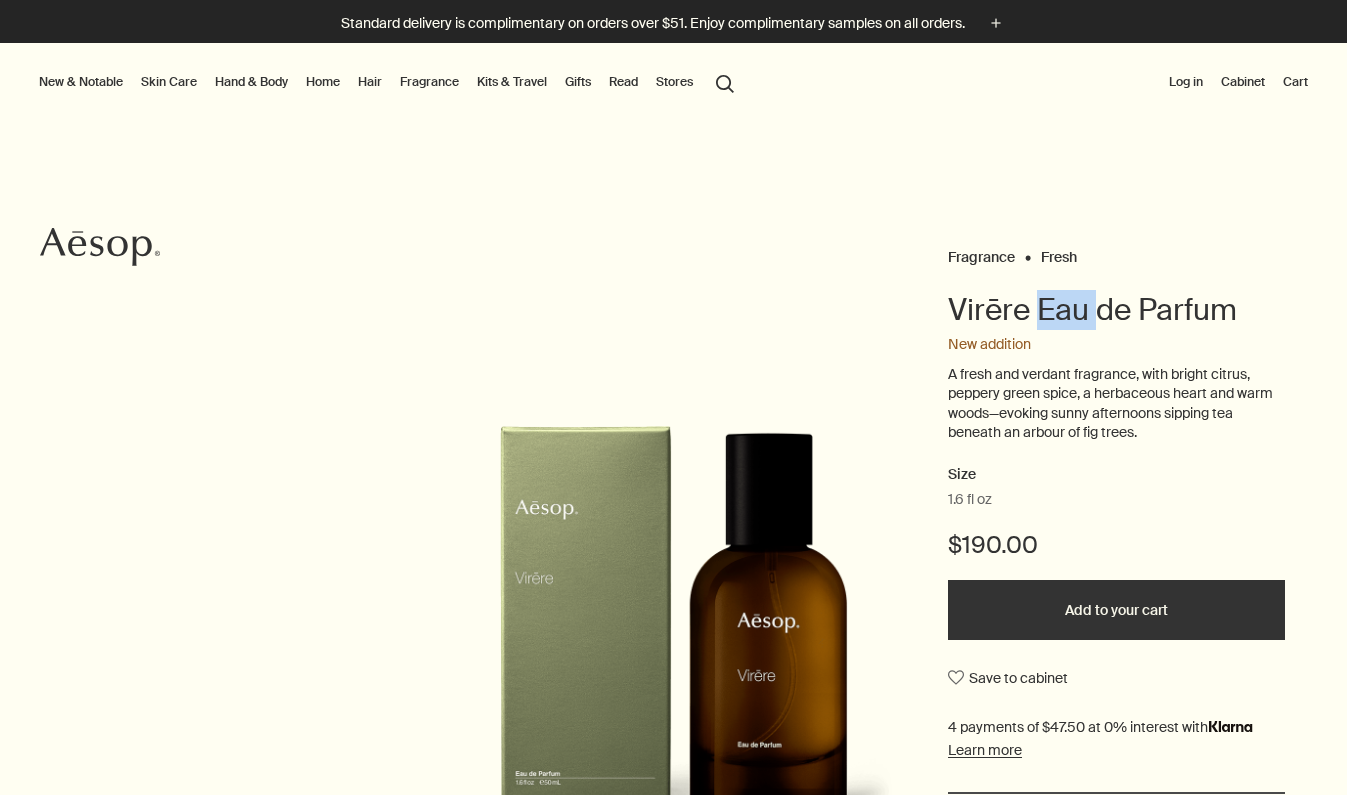 click on "Virēre Eau de Parfum" at bounding box center (1116, 310) 